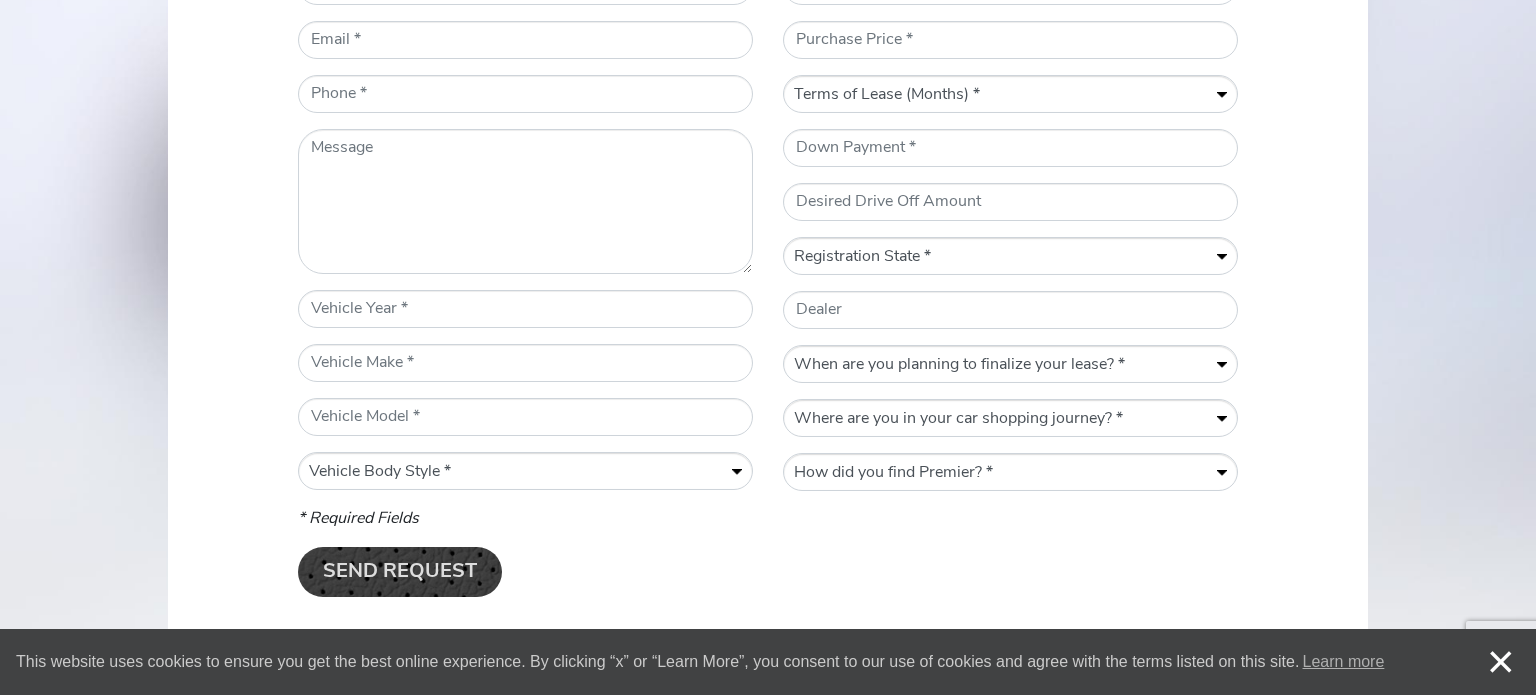 scroll, scrollTop: 1052, scrollLeft: 0, axis: vertical 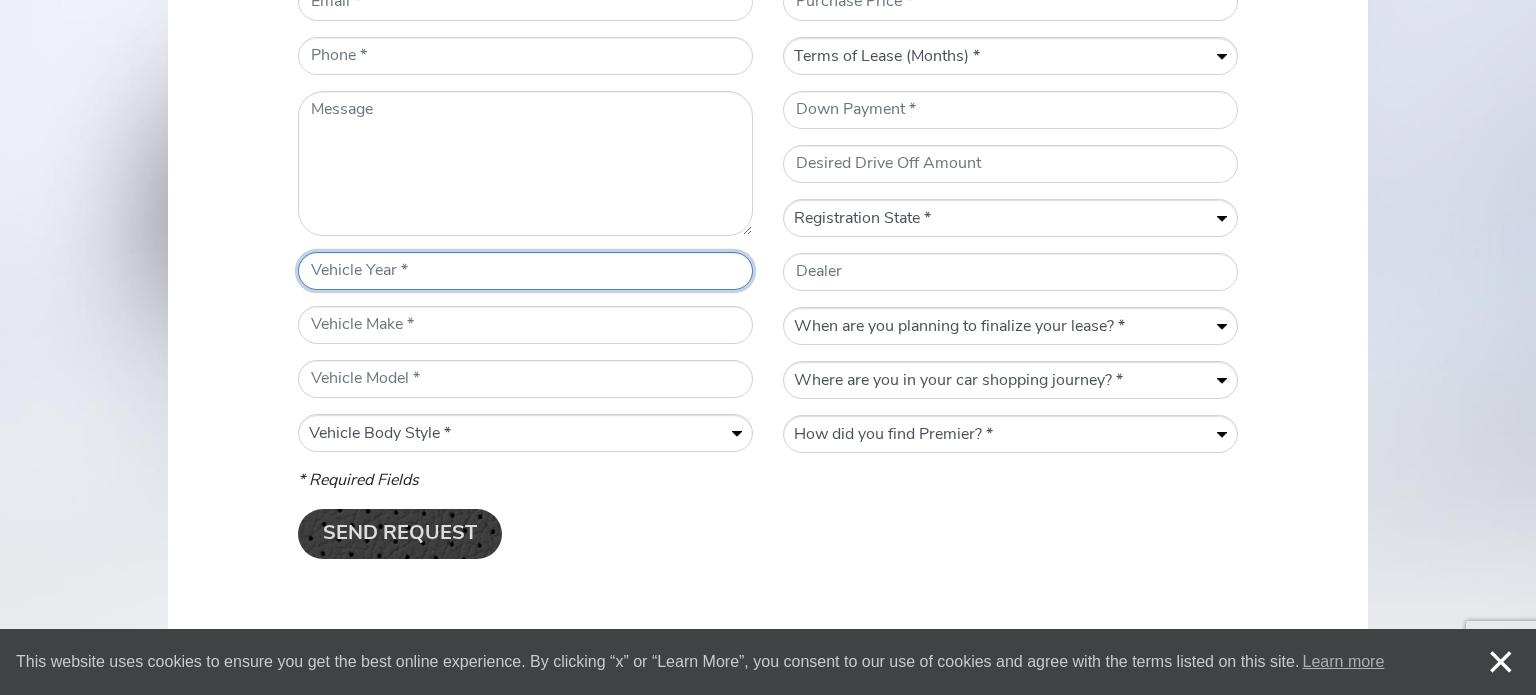 click on "*  Vehicle Year" at bounding box center [525, 271] 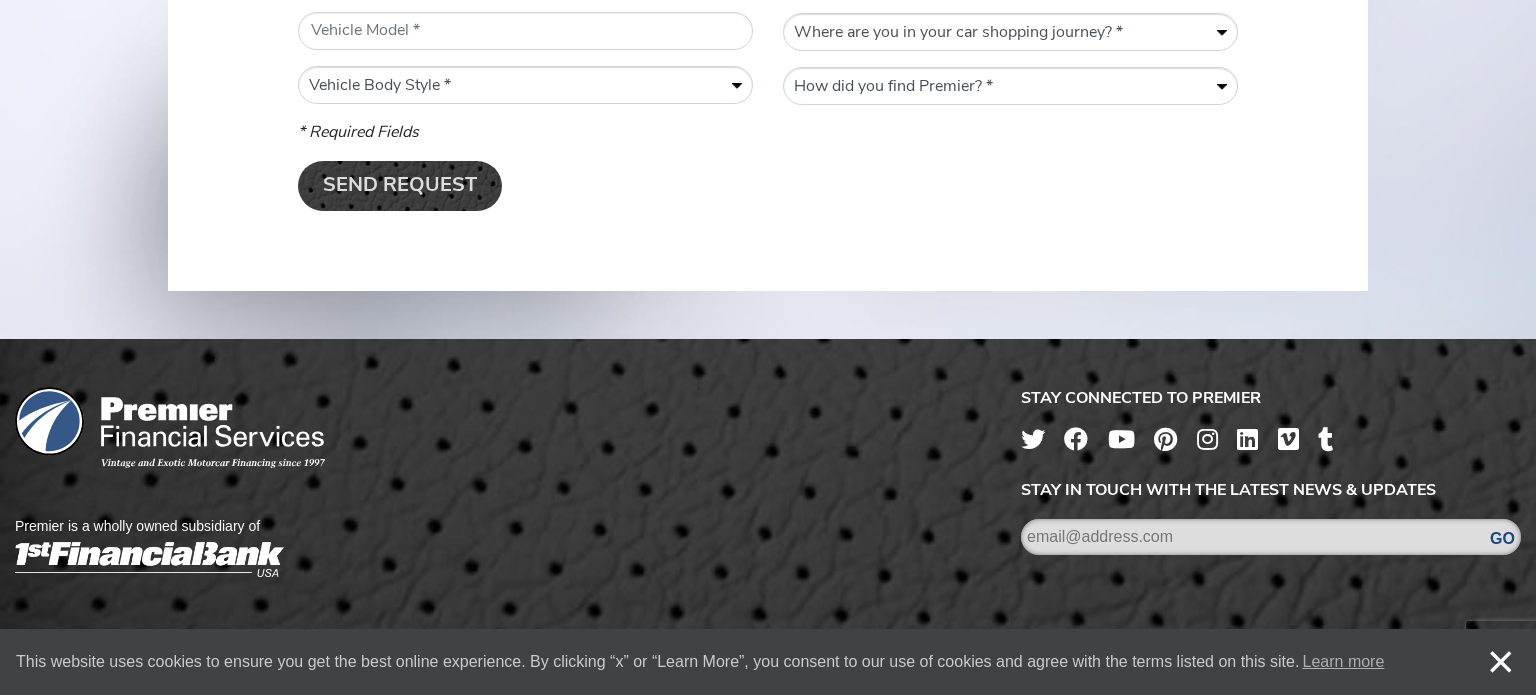 scroll, scrollTop: 0, scrollLeft: 0, axis: both 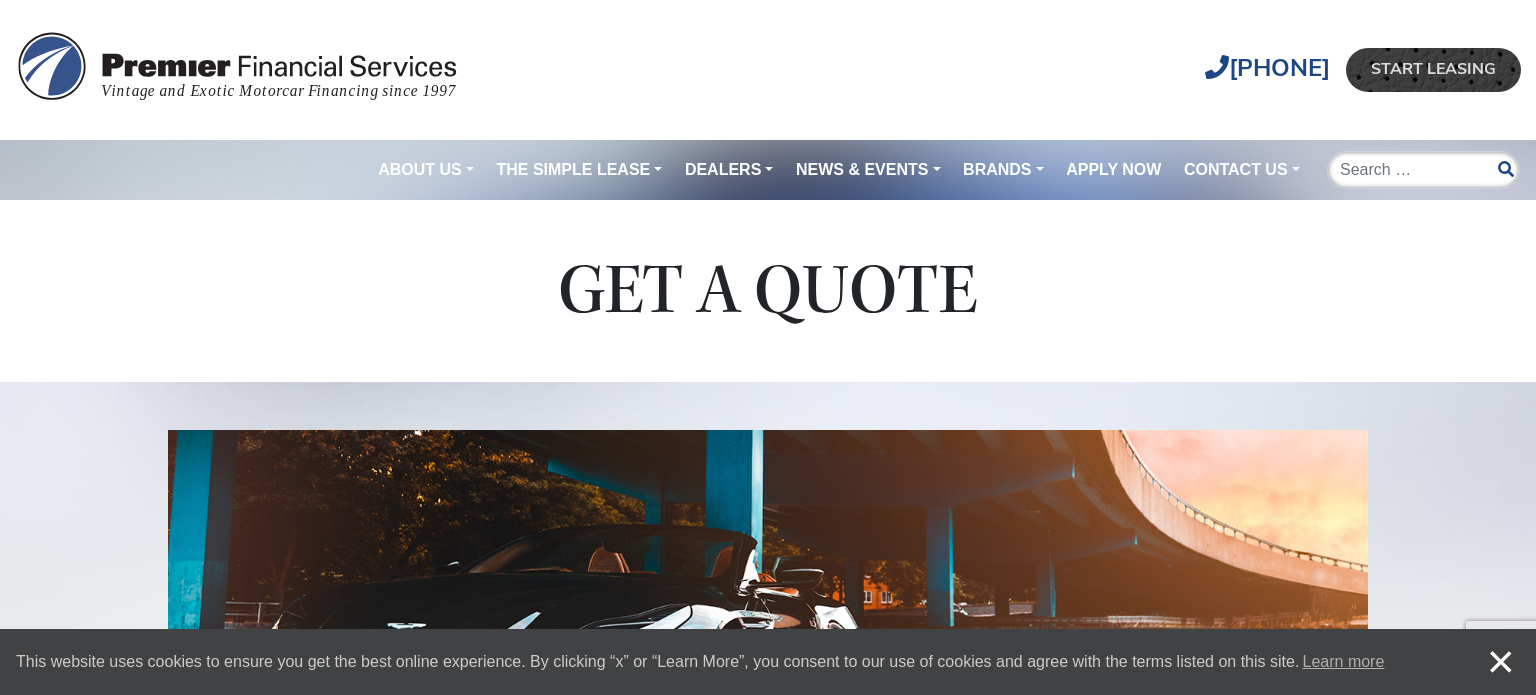 click on "About Us" at bounding box center (426, 170) 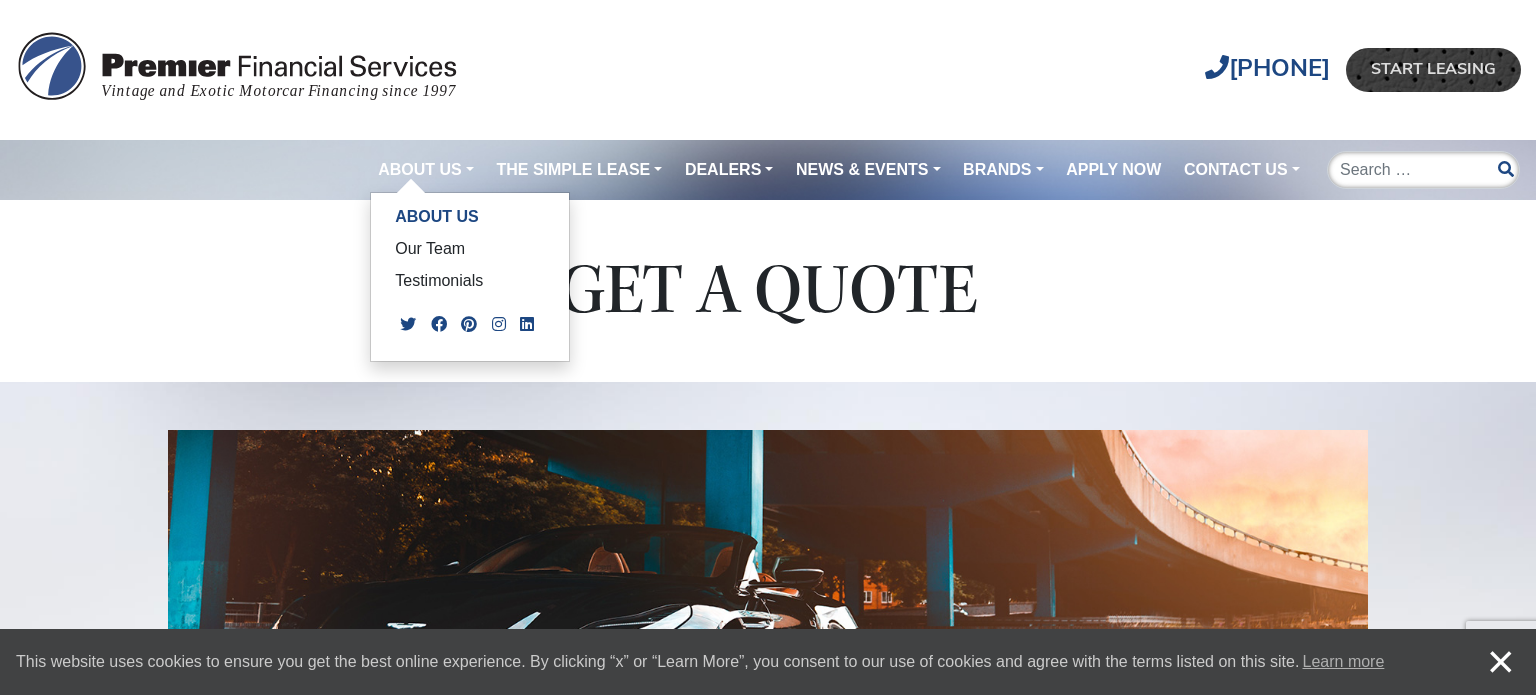 click at bounding box center (240, 70) 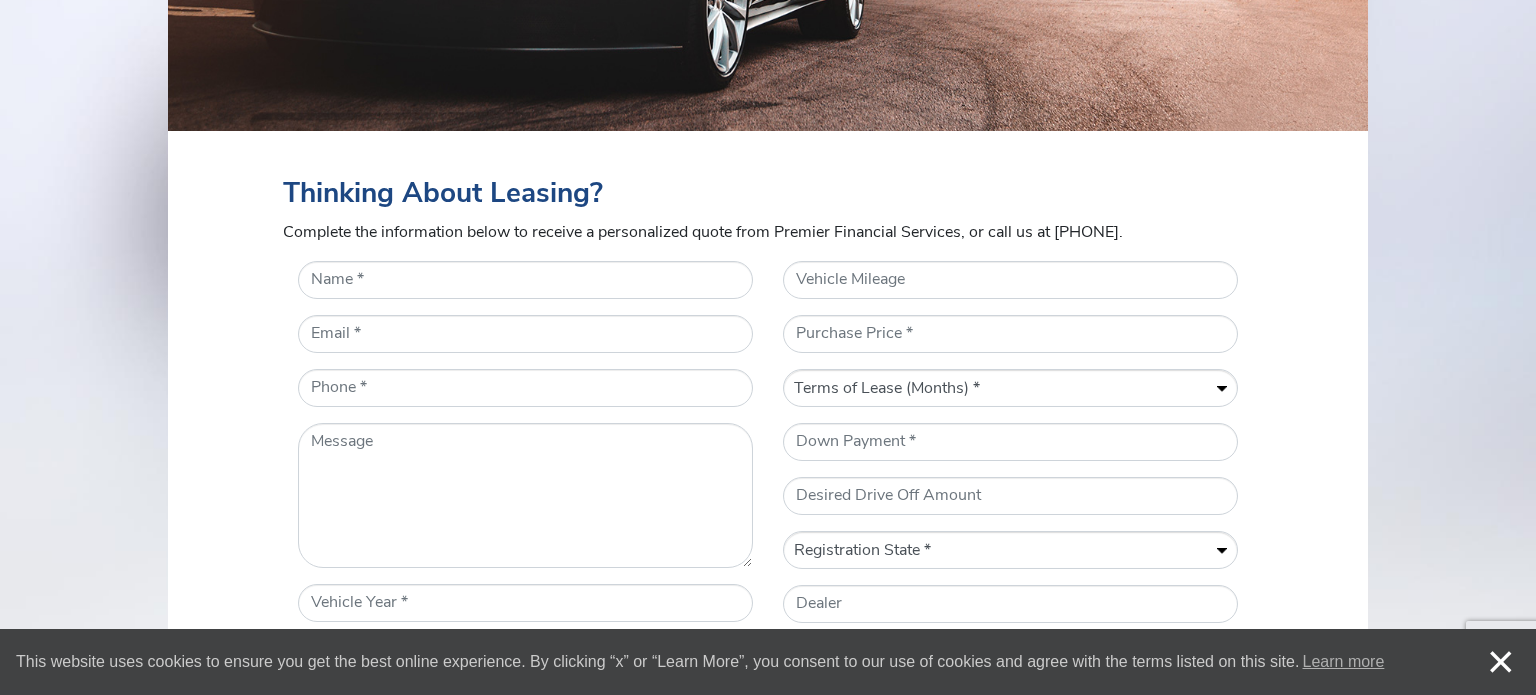 scroll, scrollTop: 718, scrollLeft: 0, axis: vertical 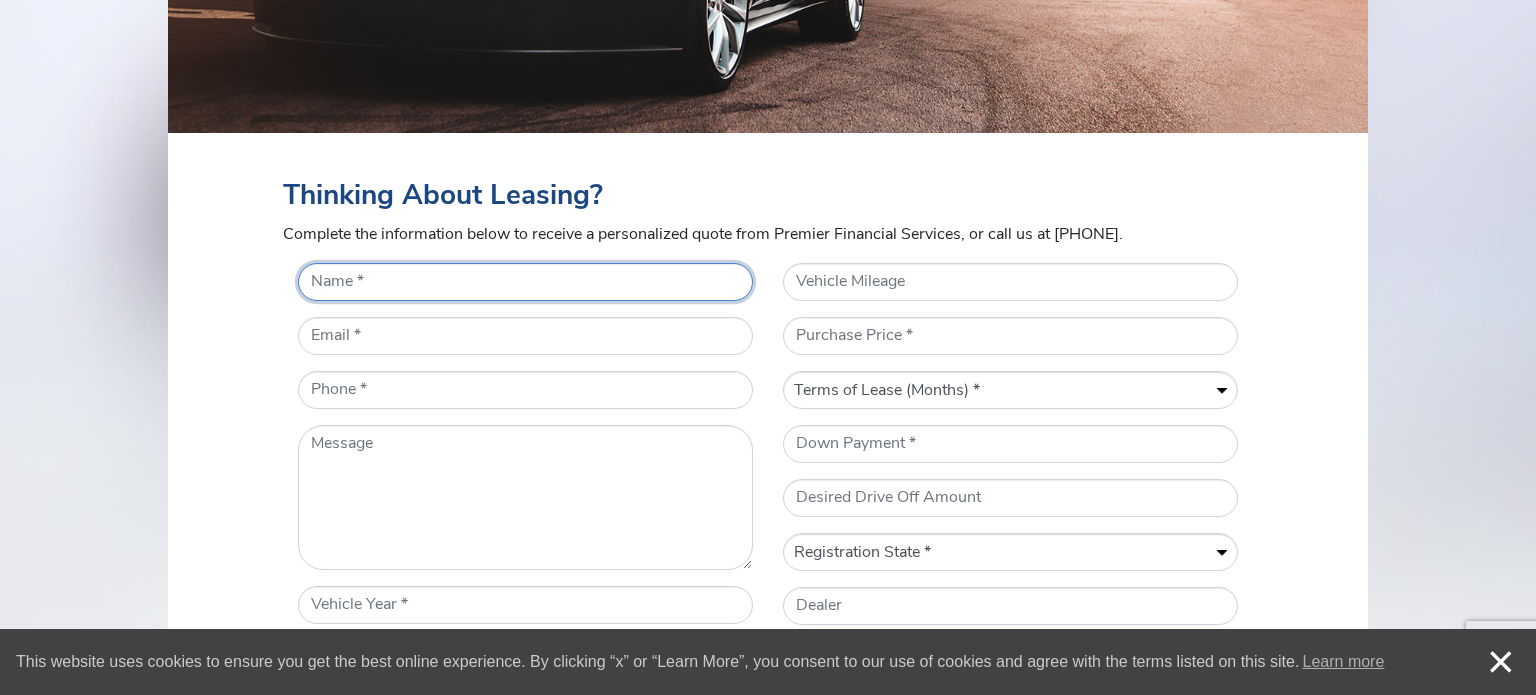 click on "*  Name" at bounding box center [525, 282] 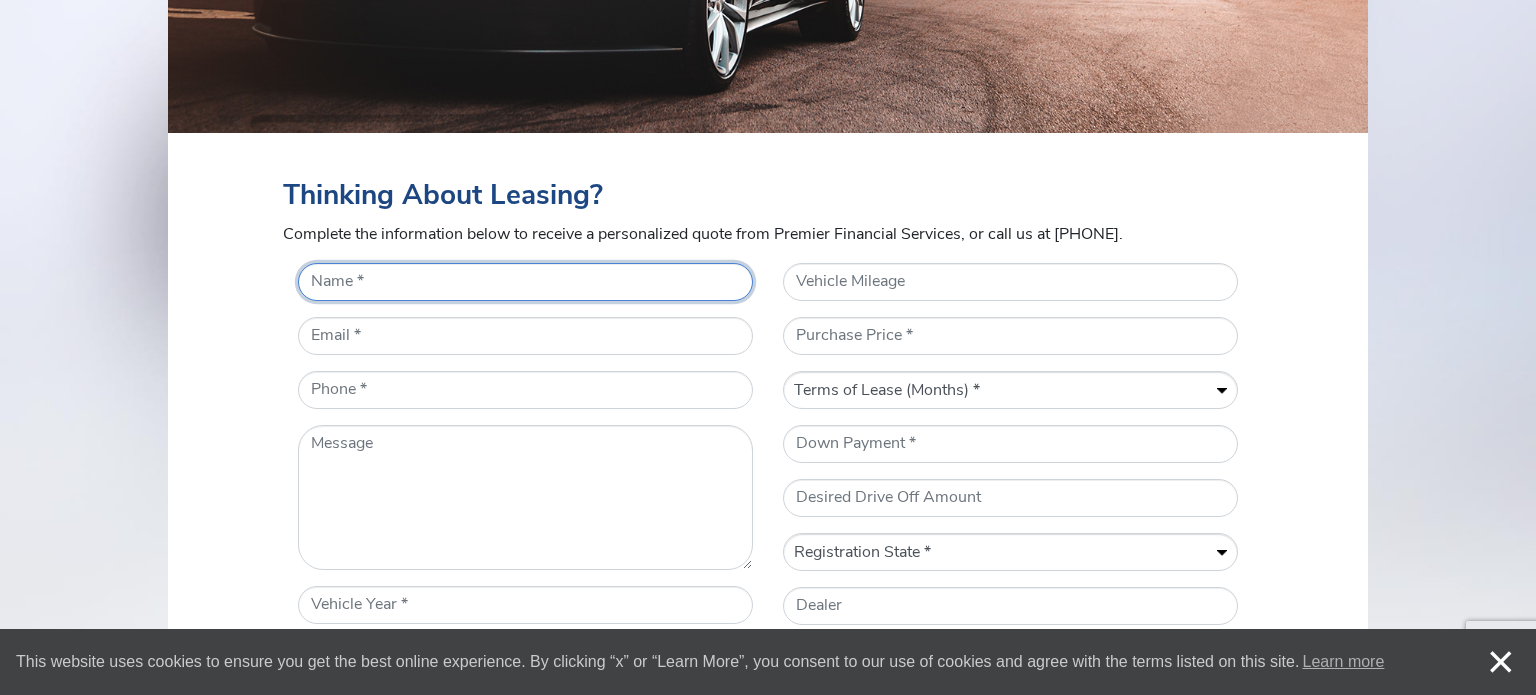 type on "[FIRST] [LAST]" 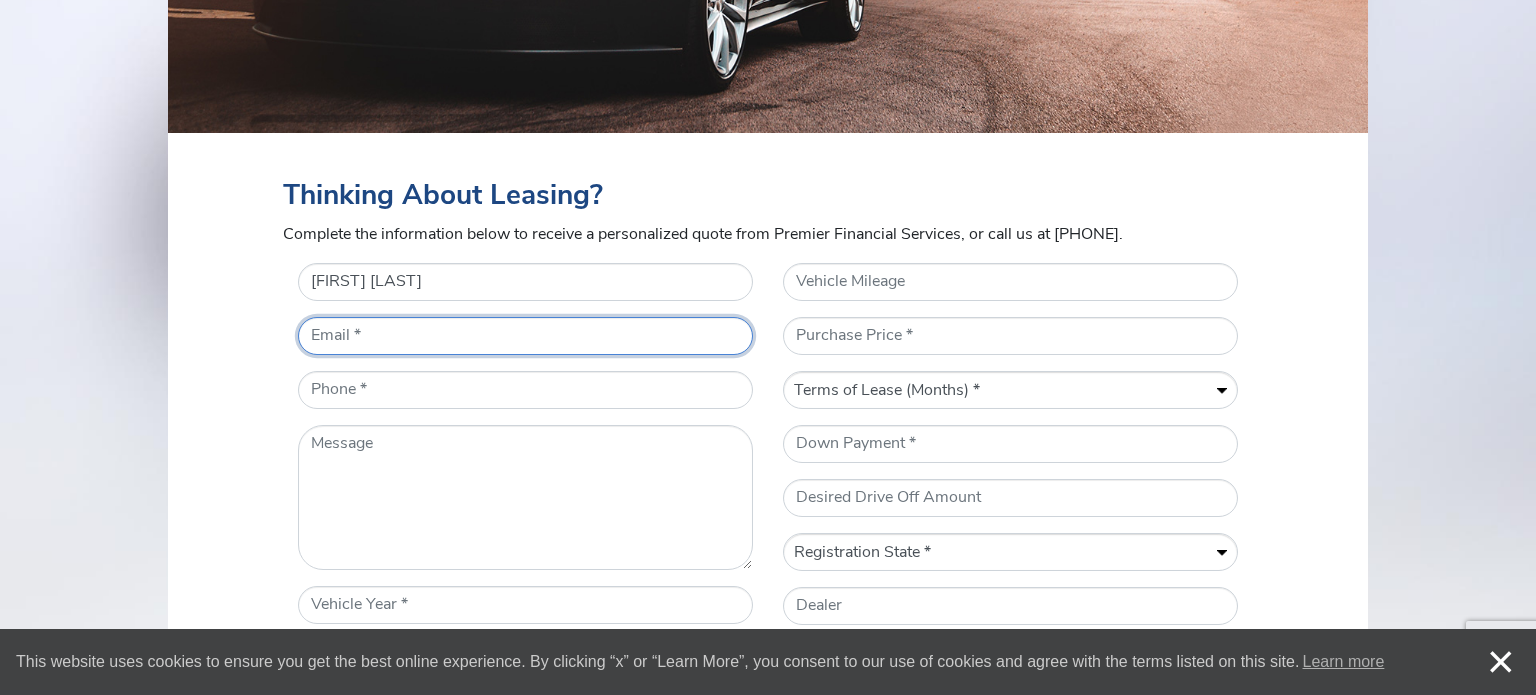 type on "[EMAIL]" 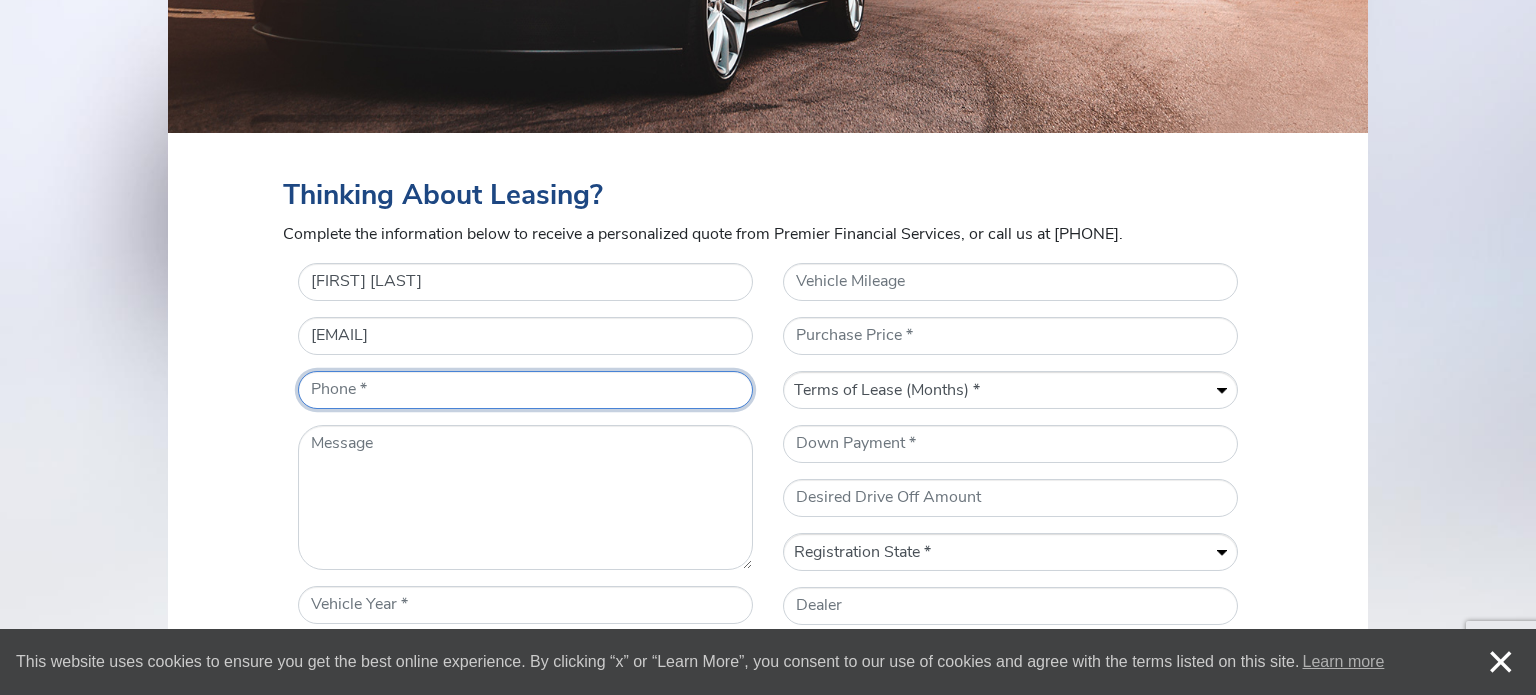 type on "[PHONE]" 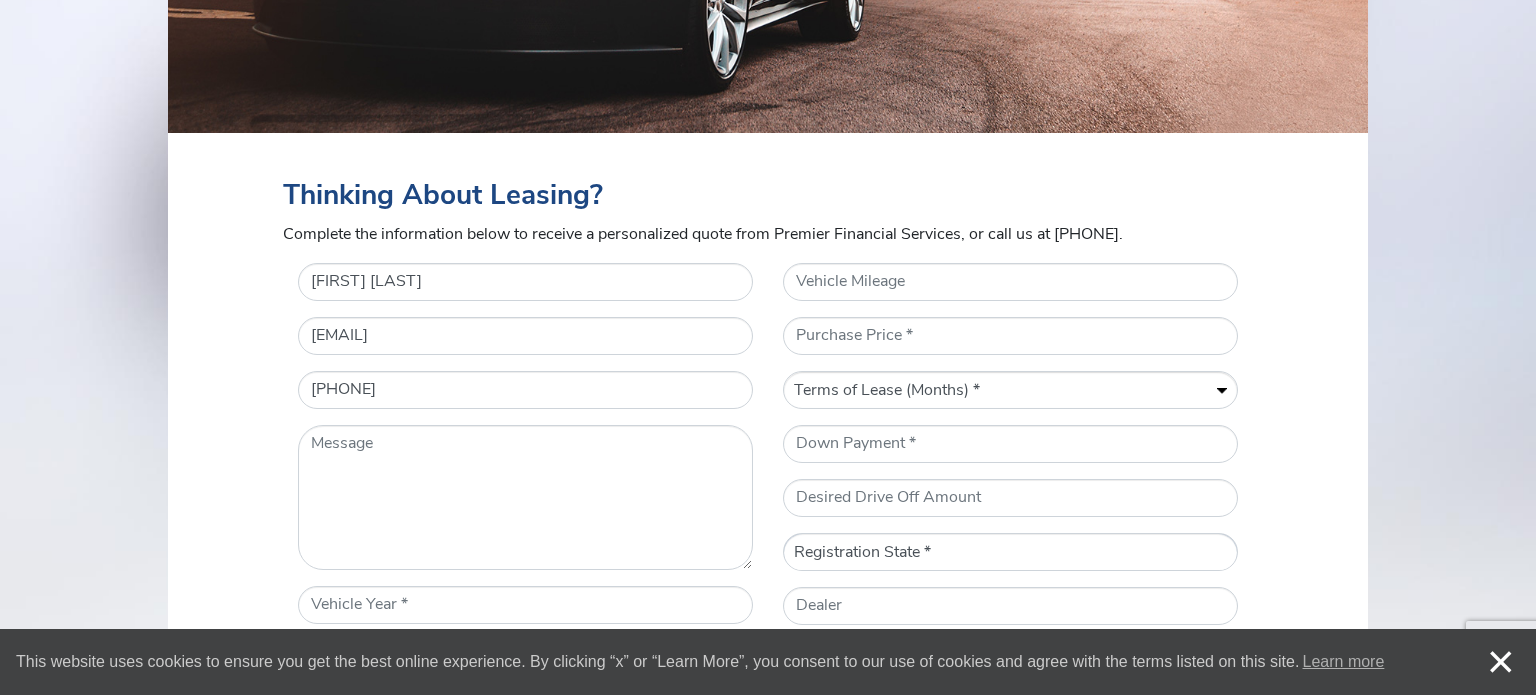 select on "[STATE]" 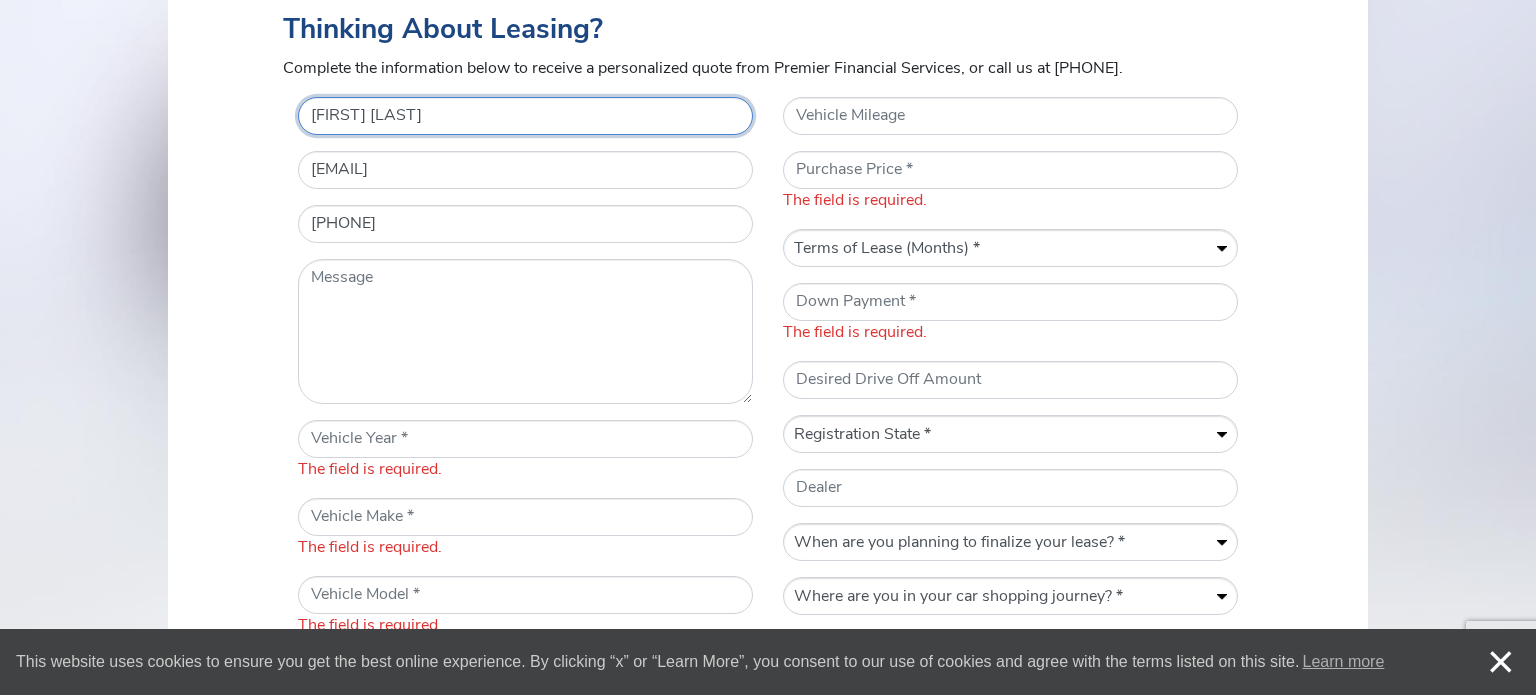 scroll, scrollTop: 890, scrollLeft: 0, axis: vertical 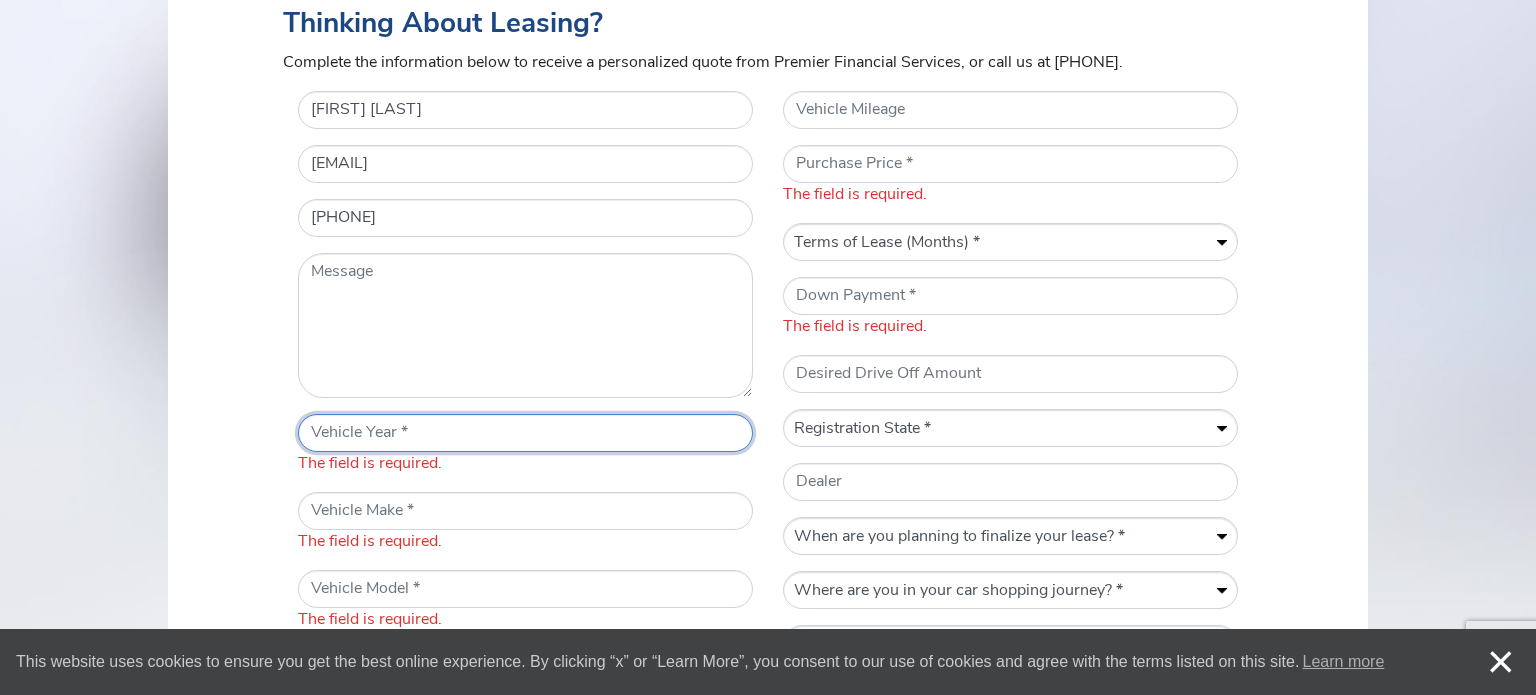 click on "*  Vehicle Year" at bounding box center [525, 433] 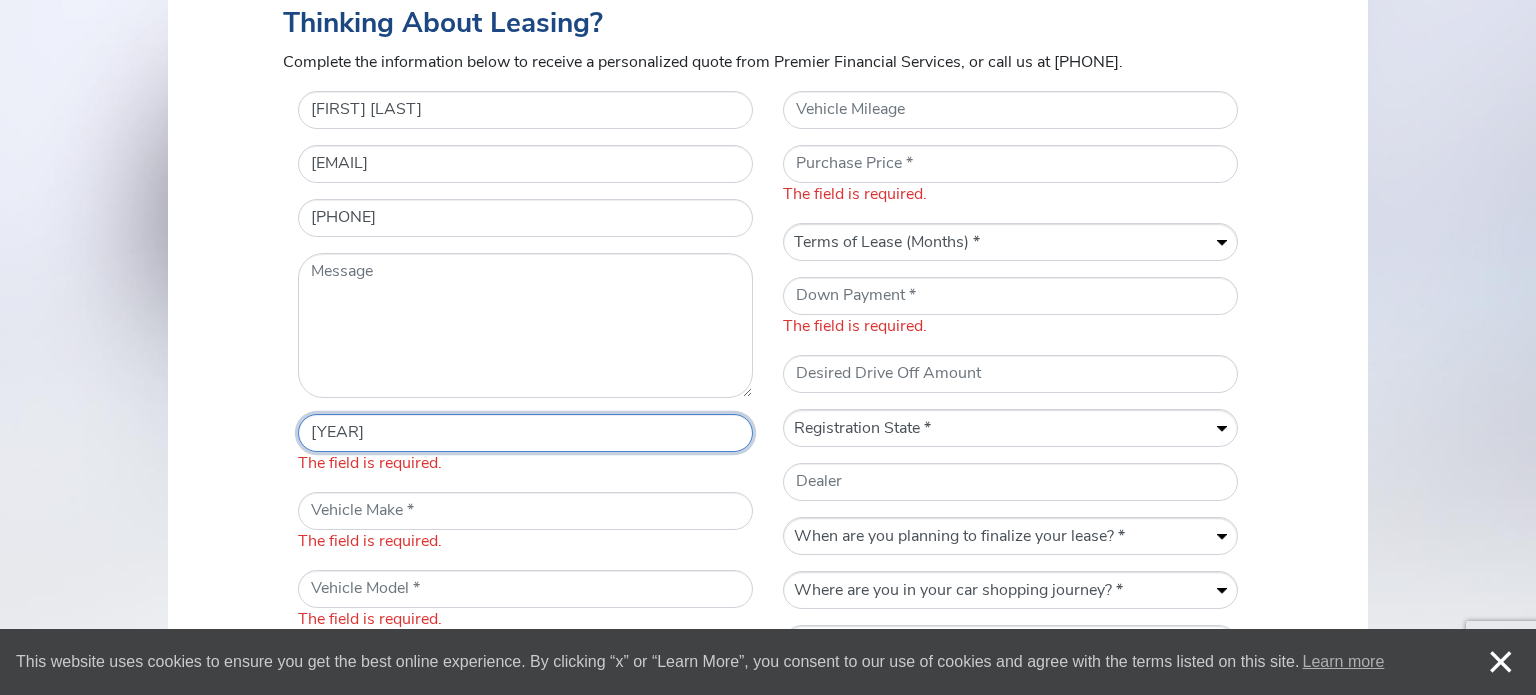 type on "[YEAR]" 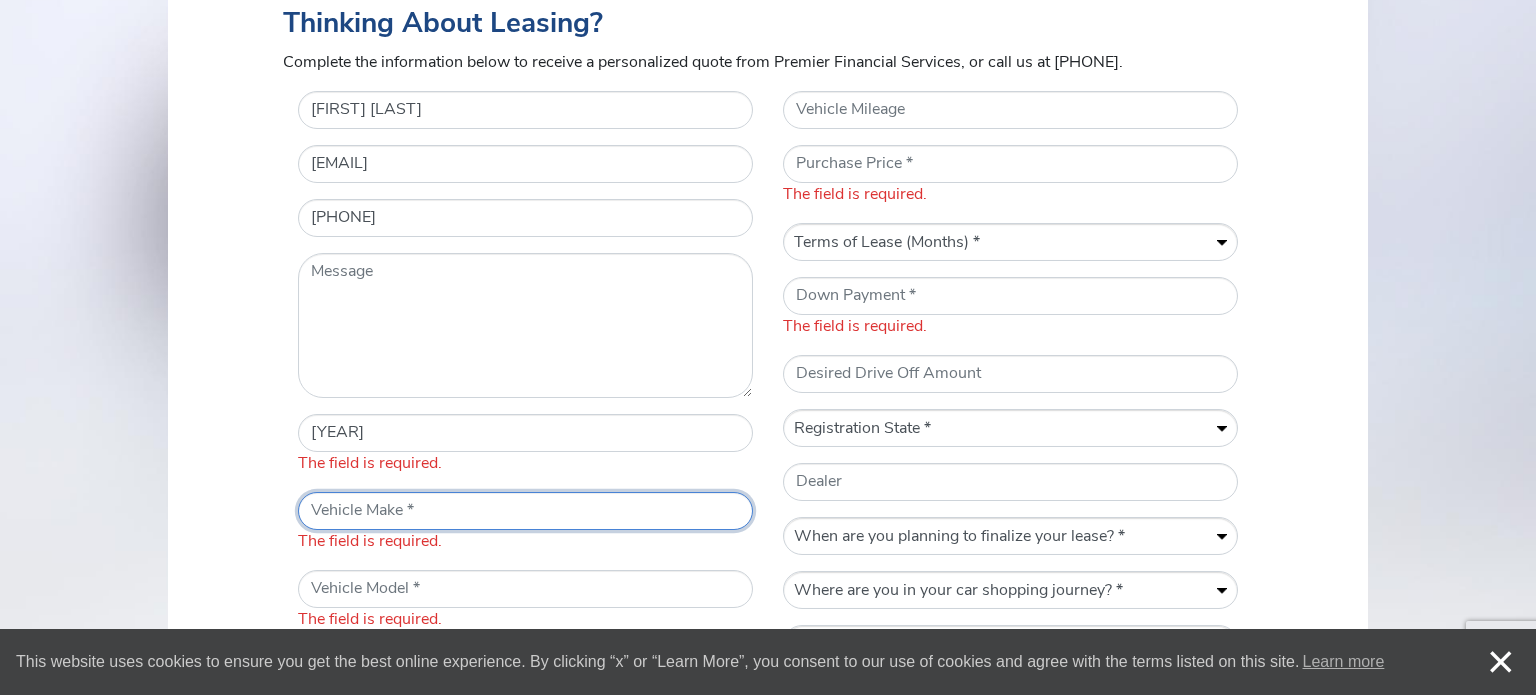 click on "*  Vehicle Make" at bounding box center (525, 511) 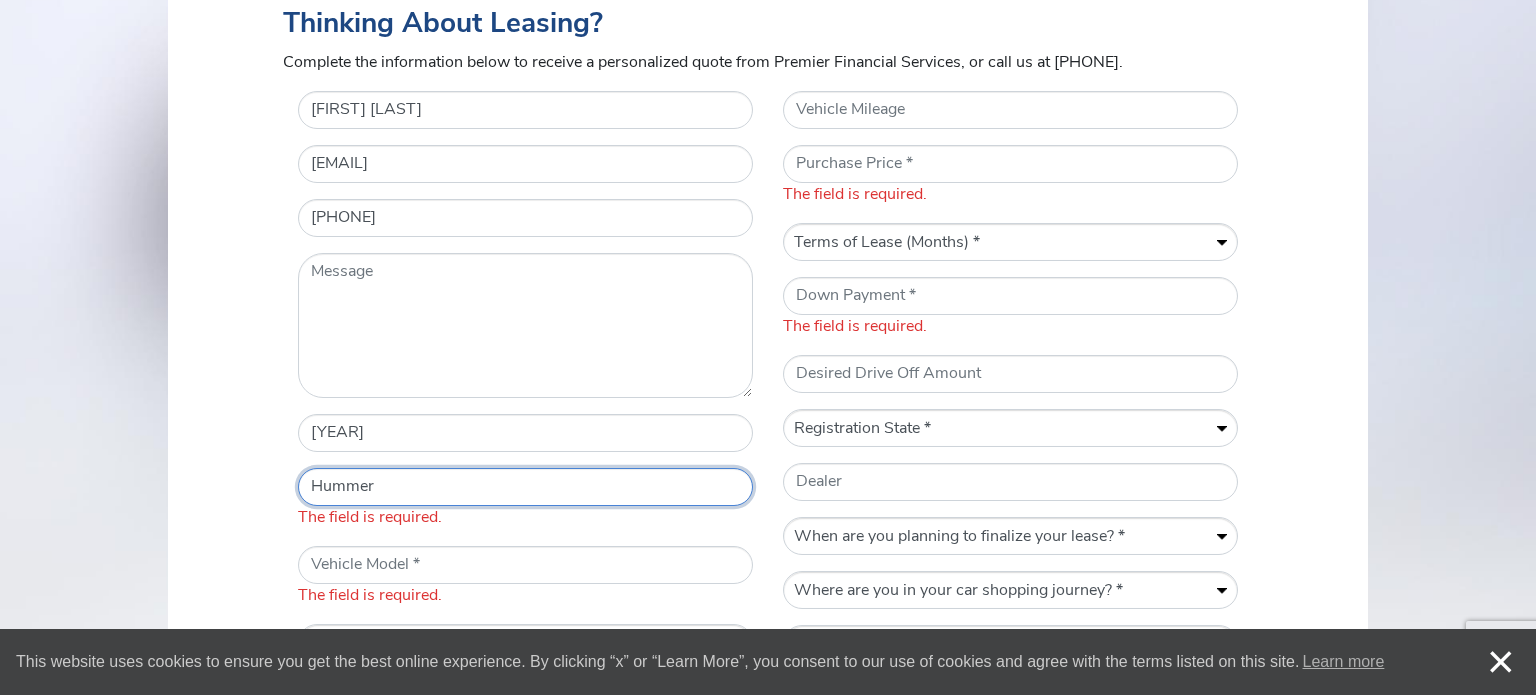 type on "Hummer" 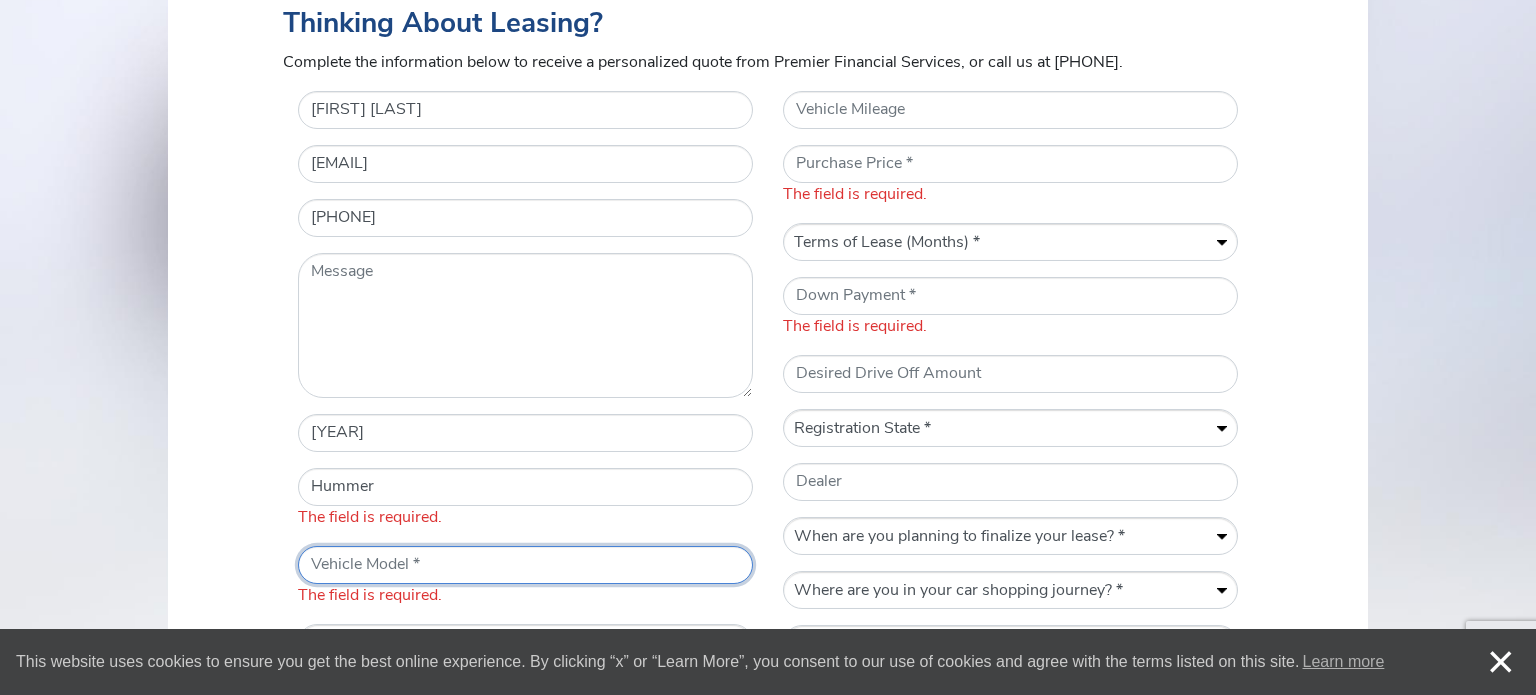 click on "*  Vehicle Model" at bounding box center (525, 565) 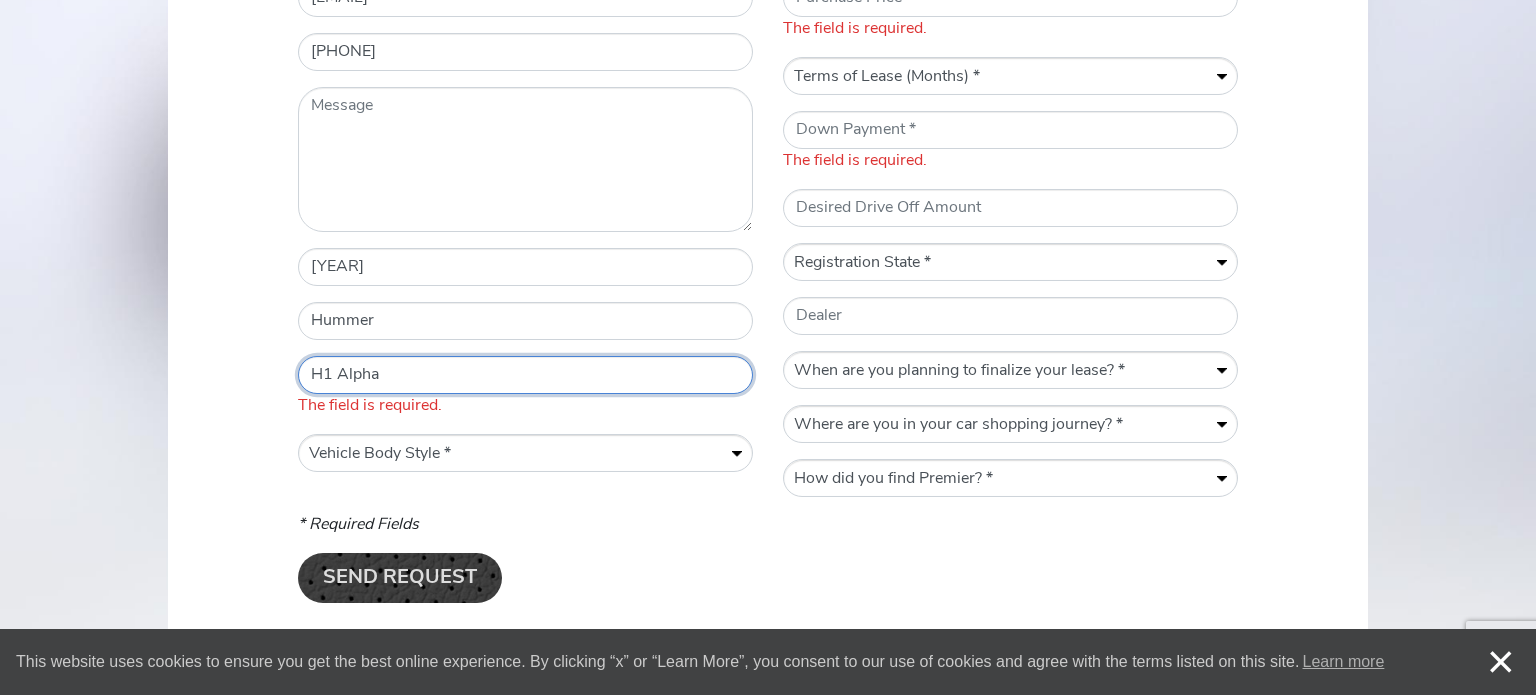 scroll, scrollTop: 1059, scrollLeft: 0, axis: vertical 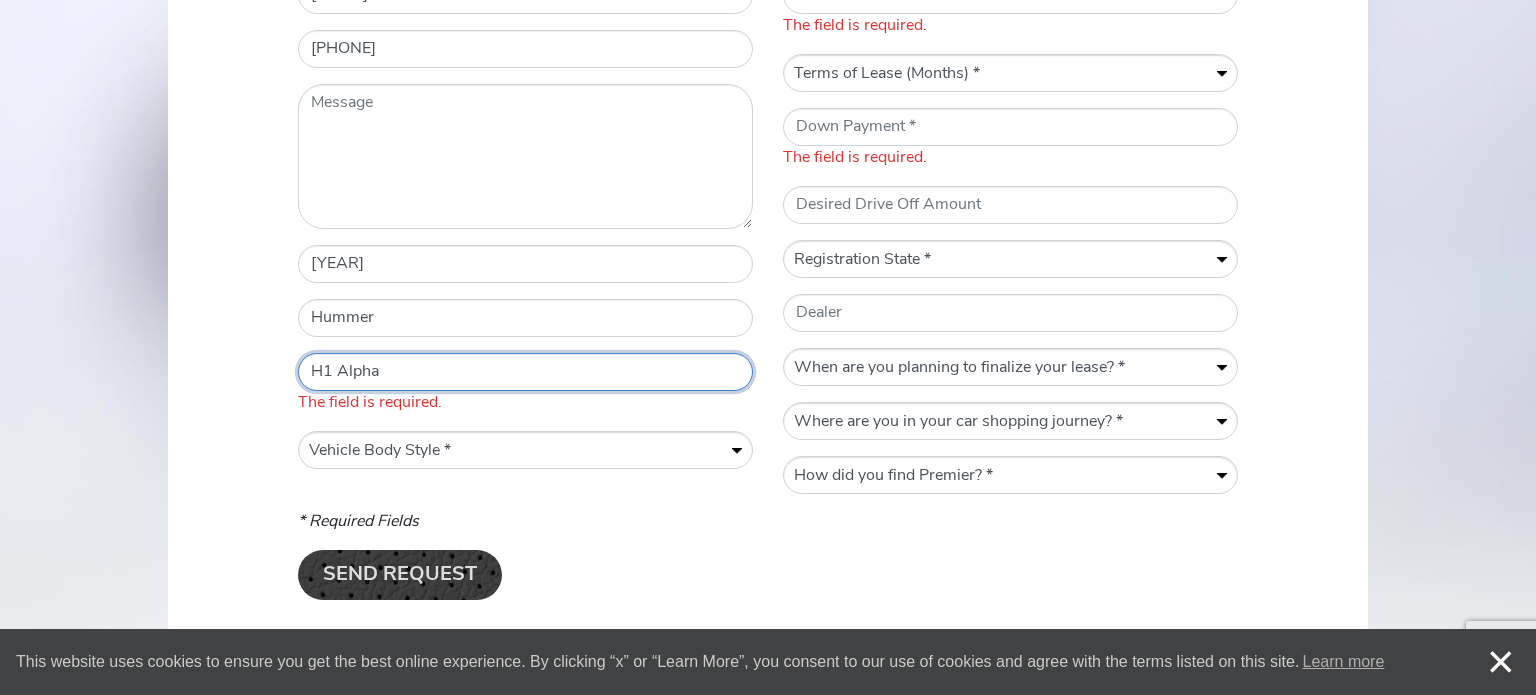type on "H1 Alpha" 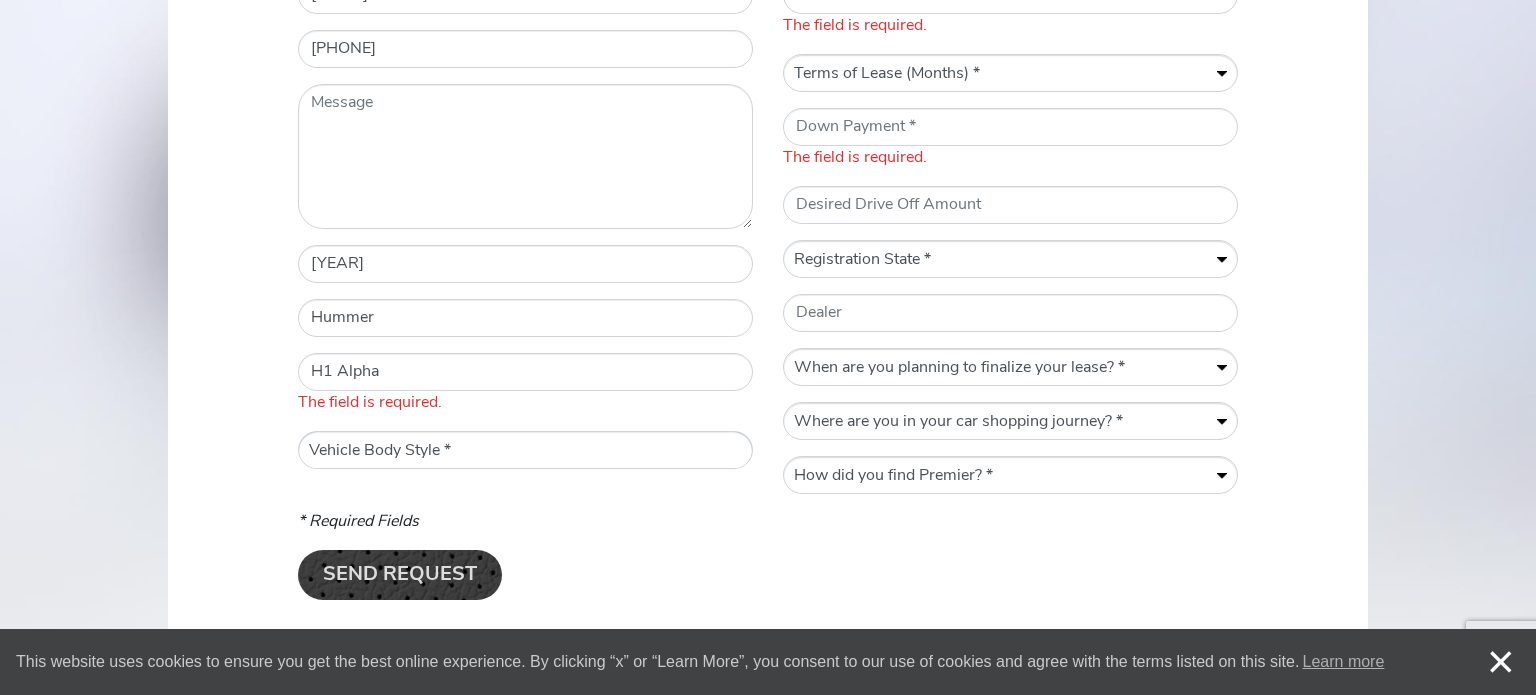 click on "*  Name [FIRST] [LAST]
*  Email [EMAIL]
*  Telephone Number [PHONE]
Message
*  Vehicle Year [YEAR]
*  Vehicle Make Hummer
*  Vehicle Model H1 Alpha The field is required.
*  Vehicle Body Style
Vehicle Body Style * Convertible Coupe Sedan SUV" at bounding box center (525, 216) 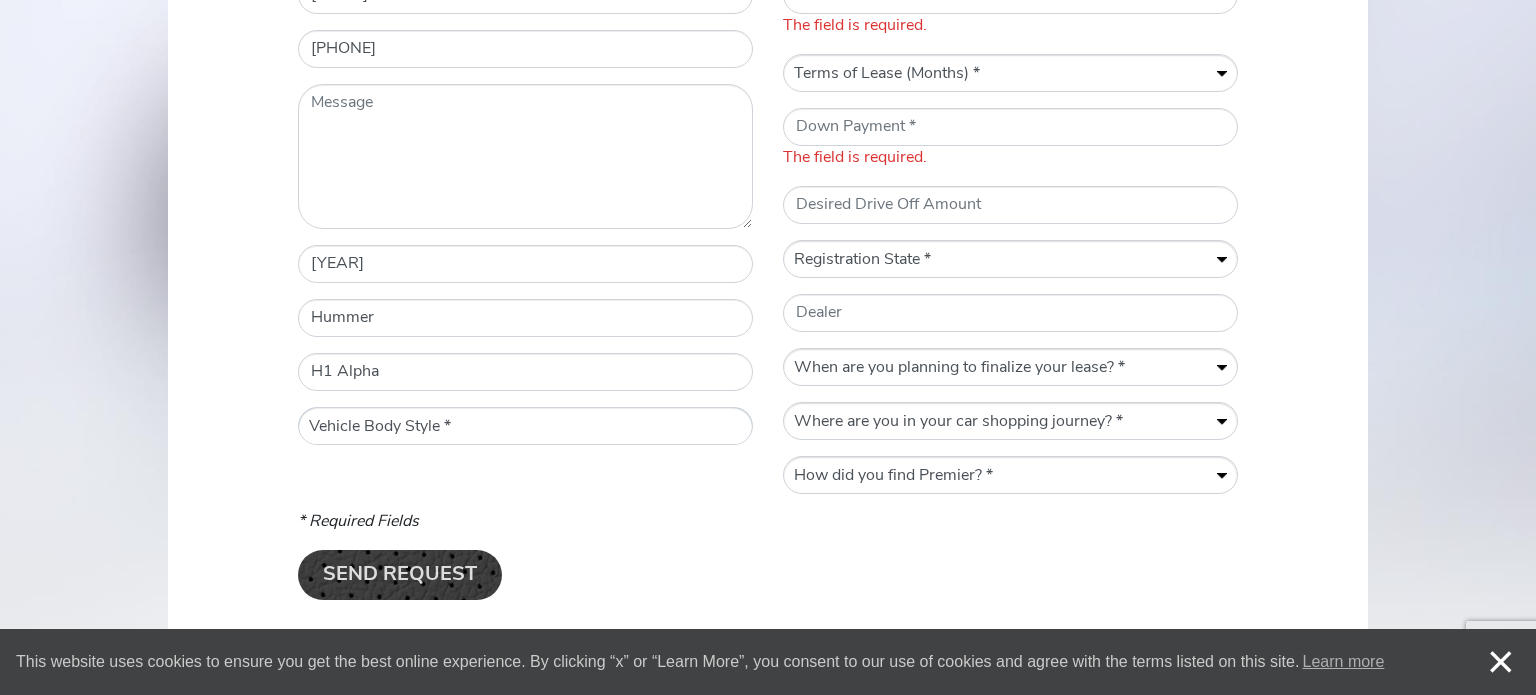 select on "SUV" 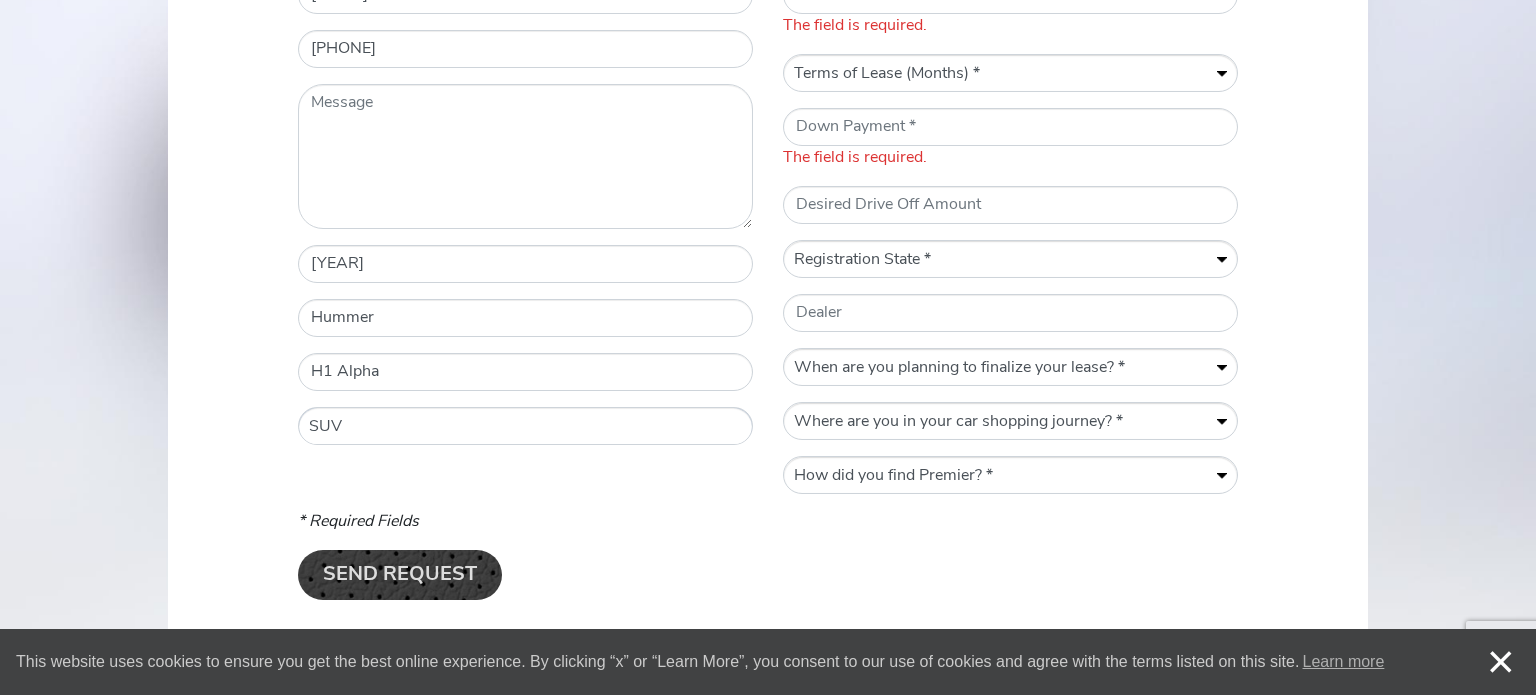 click on "Vehicle Body Style * Convertible Coupe Sedan SUV" at bounding box center (525, 427) 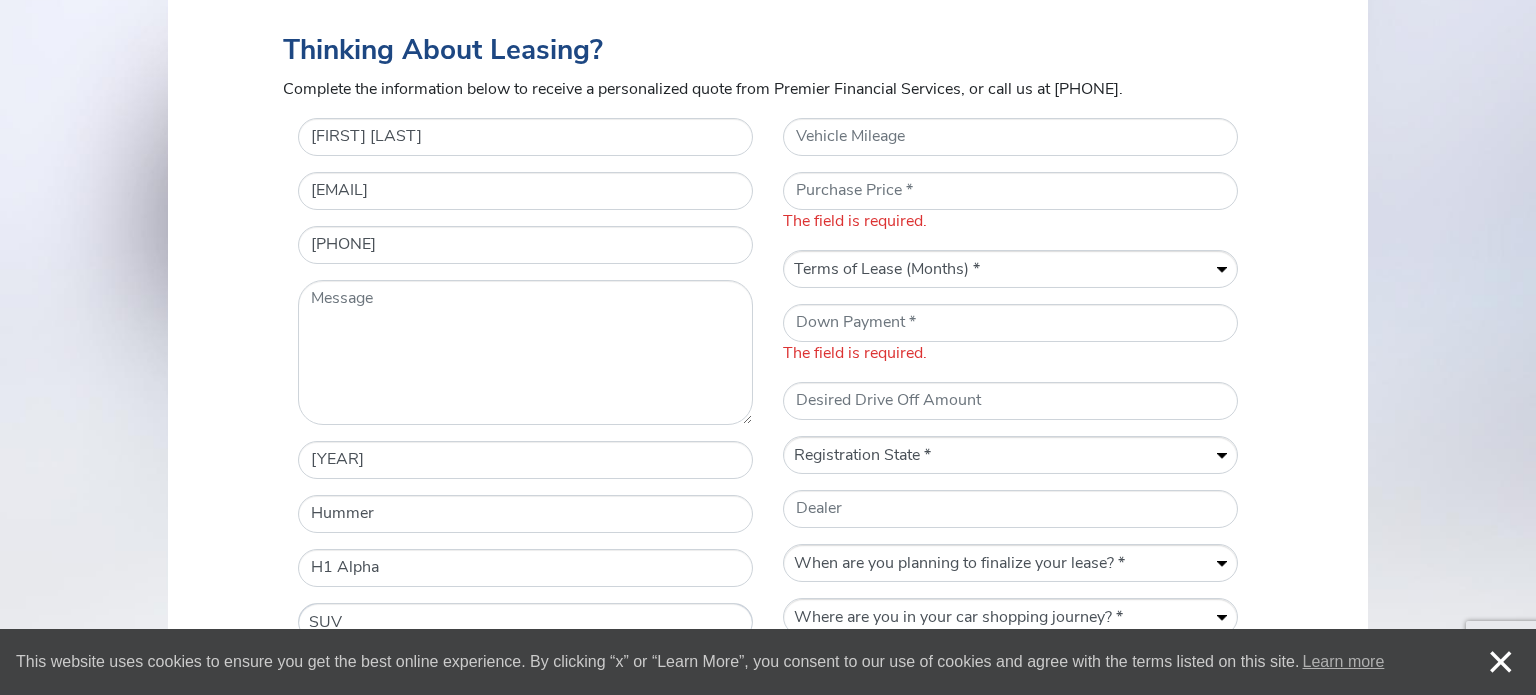 scroll, scrollTop: 860, scrollLeft: 0, axis: vertical 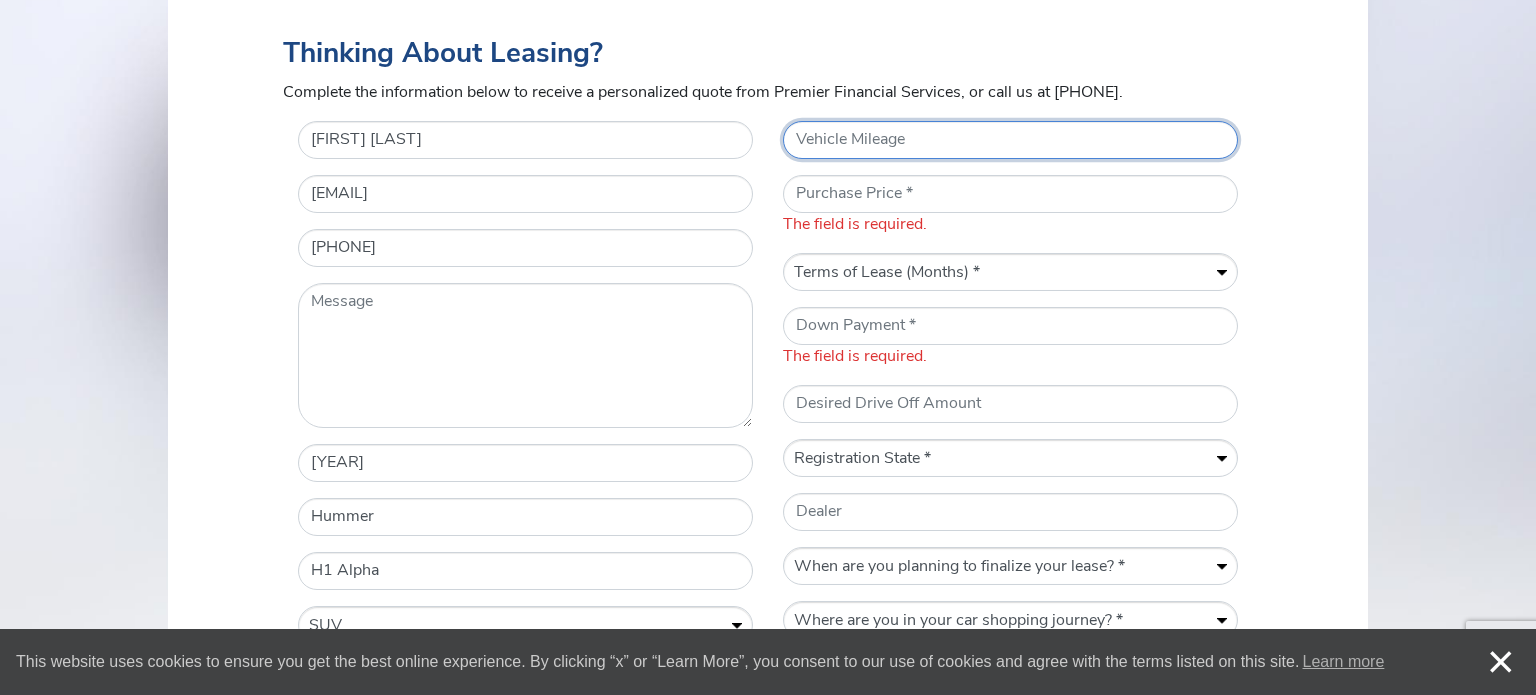 click on "Vehicle Mileage" at bounding box center (1010, 140) 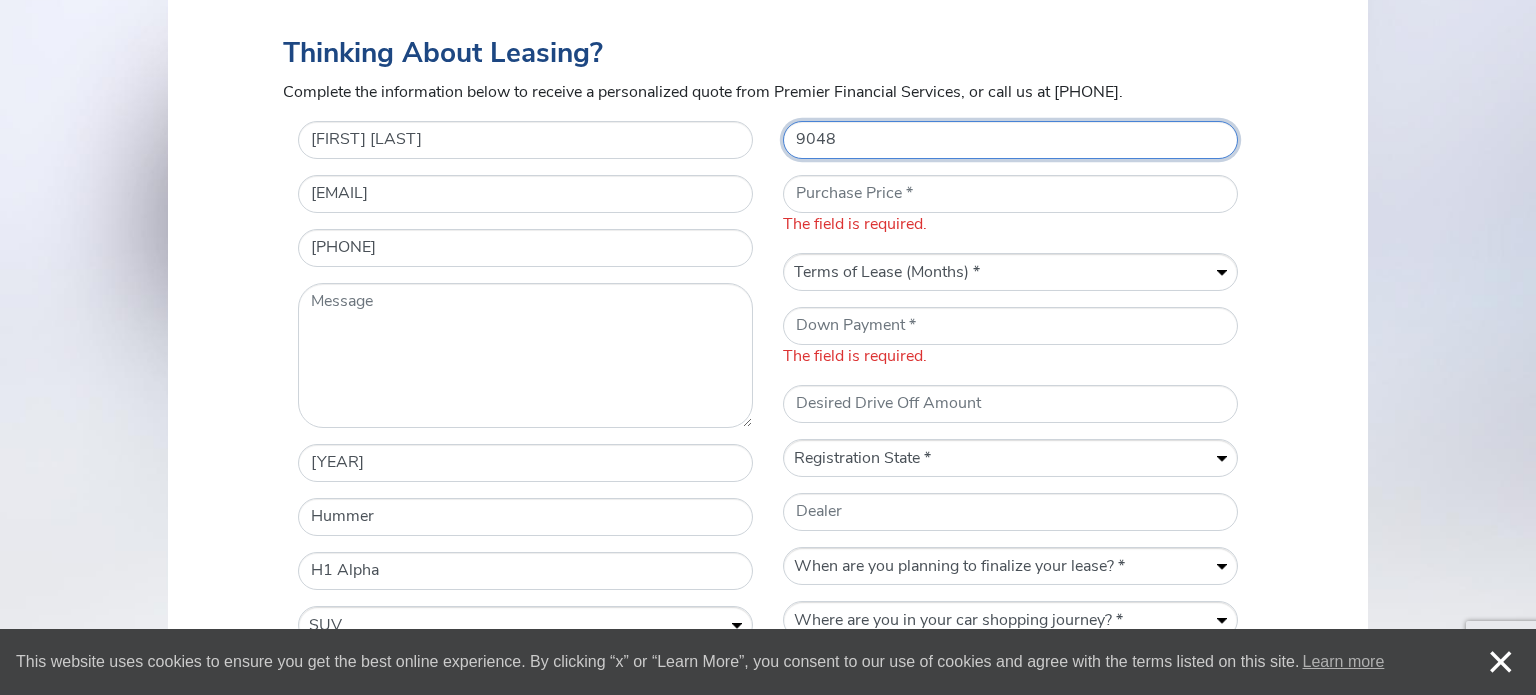 type on "9048" 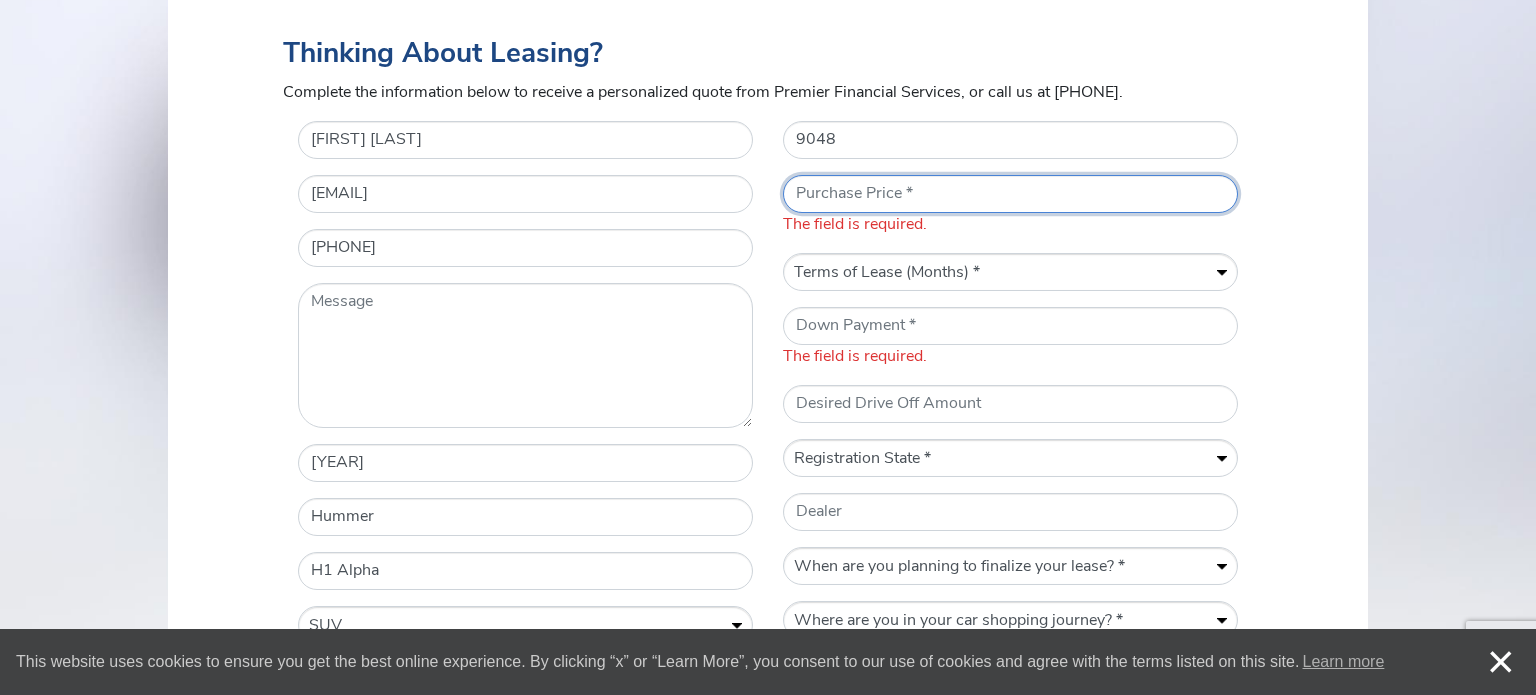 click on "*  Purchase Price" at bounding box center [1010, 194] 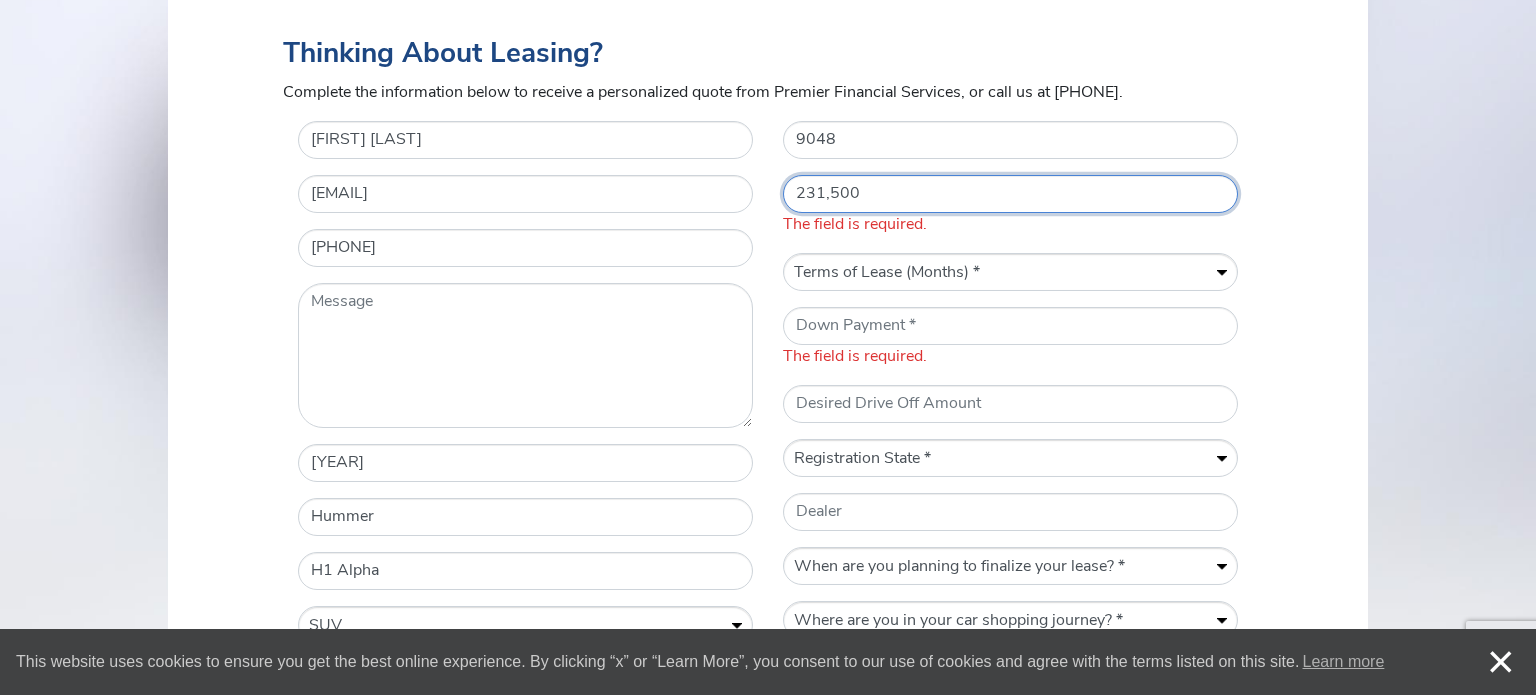 type on "231,500" 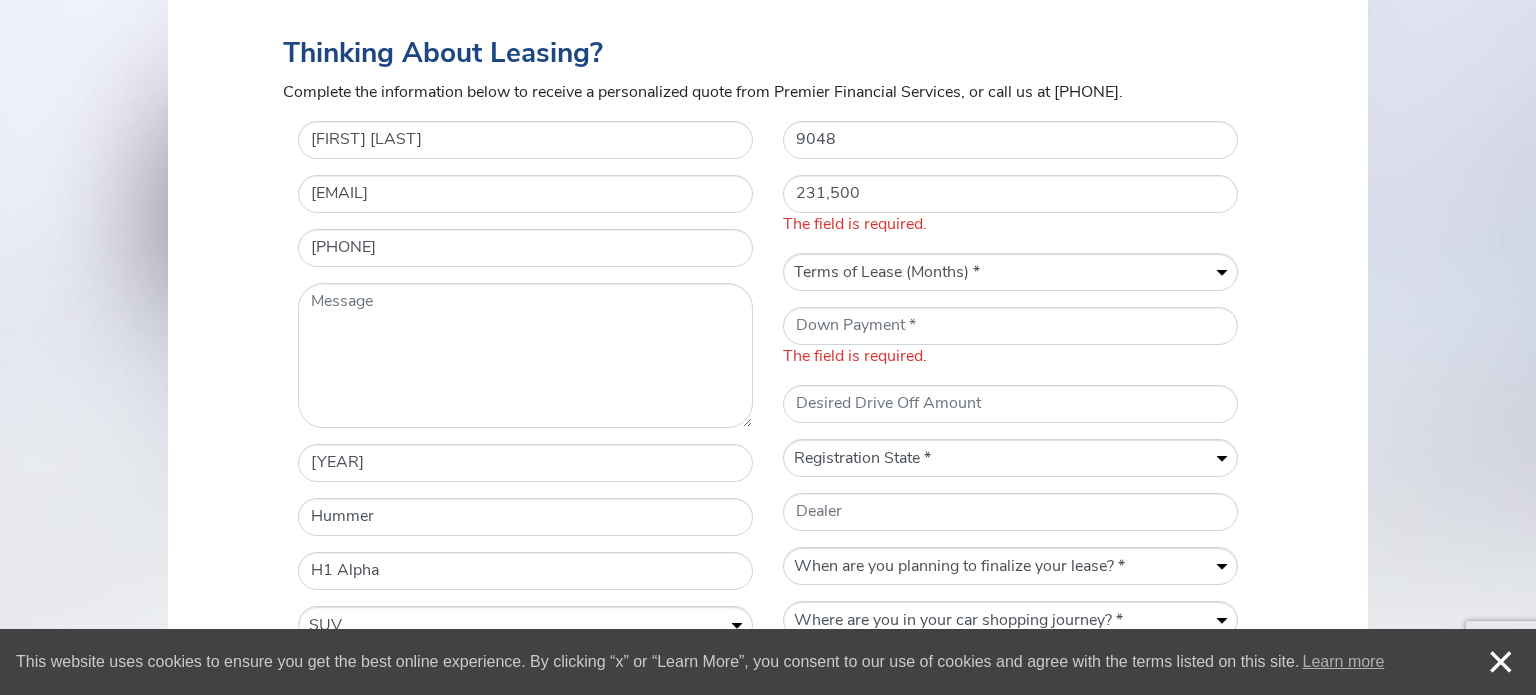 click on "Vehicle Mileage [NUMBER]
*  Purchase Price [PRICE] The field is required.
Term of Lease (Months)
Terms of Lease (Months) * 12 24 36 48 60
*  Down Payment The field is required.
Desired Drive Off Amount
*  Registration State
Registration State * AL AK AZ AR CA CO CT DC DE FL GA HI ID IL IN IA KS KY LA ME MD MA MI MN MS MO MT NE NV NH NJ NM NY NC ND OH OK OR PA RI SC SD TN TX UT VT VA WA WV WI WY
Dealer
*  When are you planning to finalize your lease?
When are you planning to finalize your lease? * Within a week Within a month Within three months Within six months Within a year
*  Where are you in your car shopping journey?
Where are you in your car shopping journey? * Gathering information Actively shopping for a vehicle Ready to lease
*
Event" at bounding box center [1010, 415] 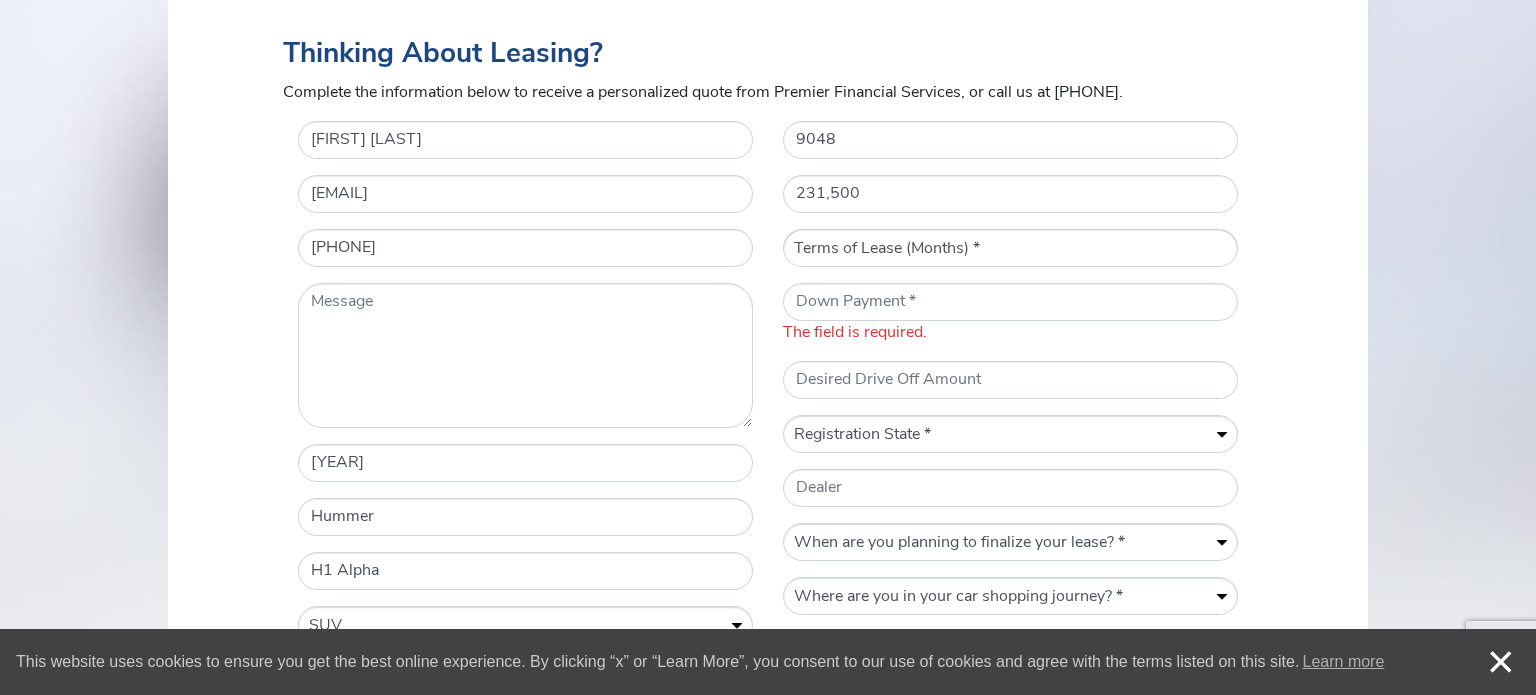 click on "Terms of Lease (Months) * 12 24 36 48 60" at bounding box center (1010, 249) 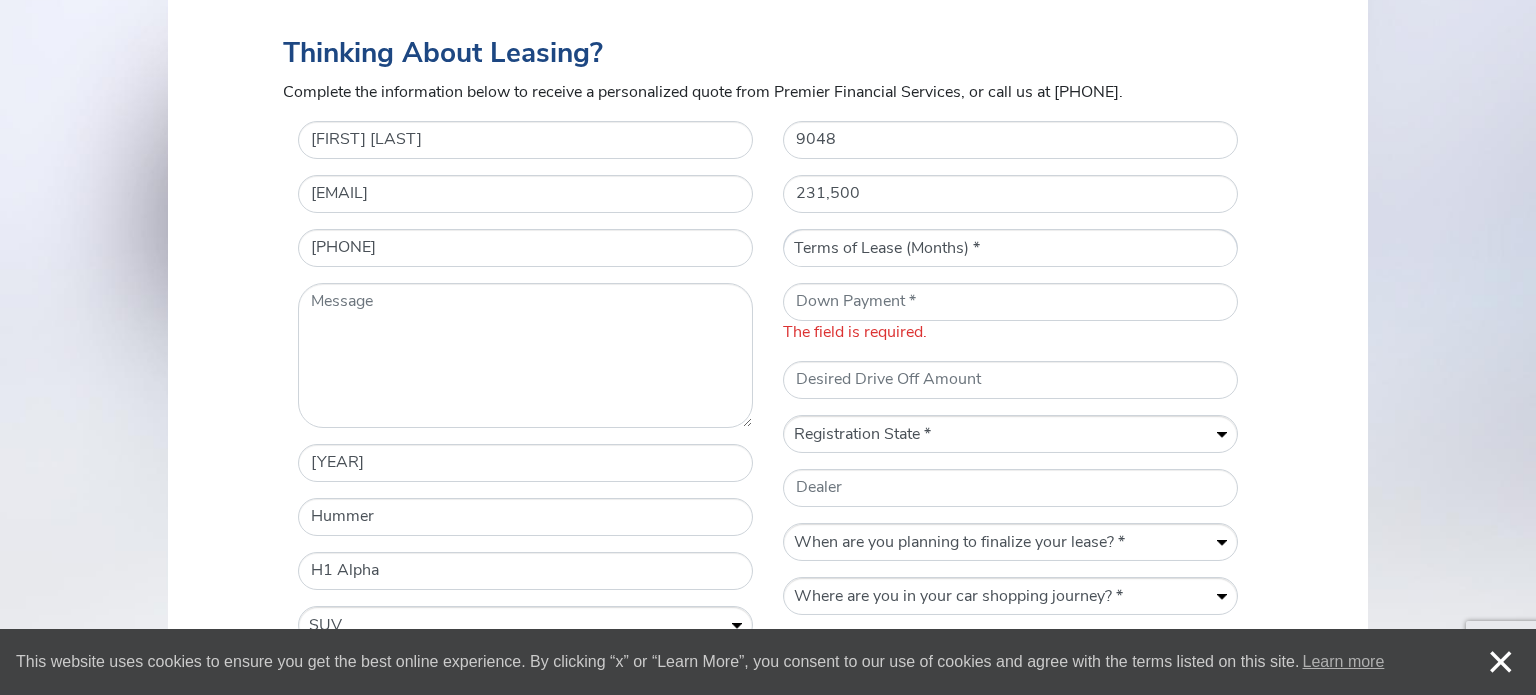 select on "60" 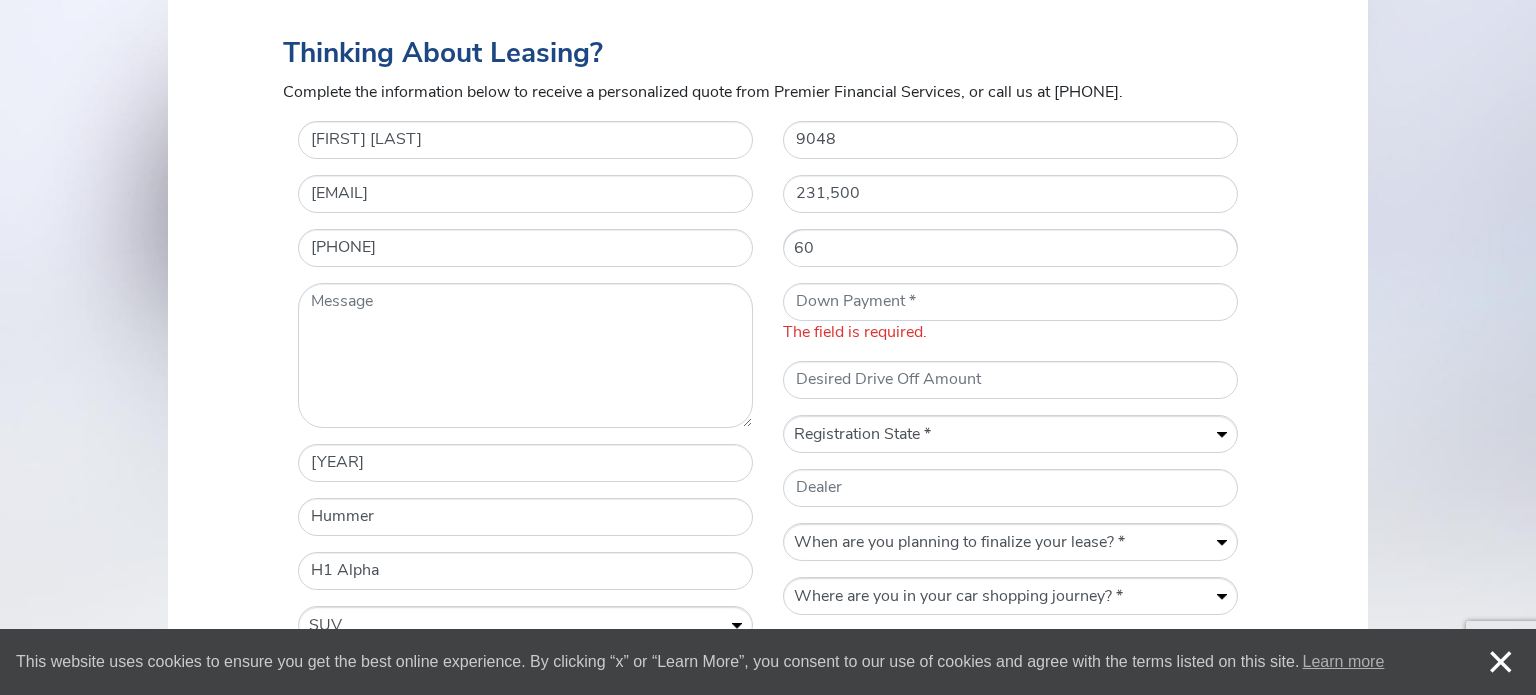 click on "Terms of Lease (Months) * 12 24 36 48 60" at bounding box center (1010, 249) 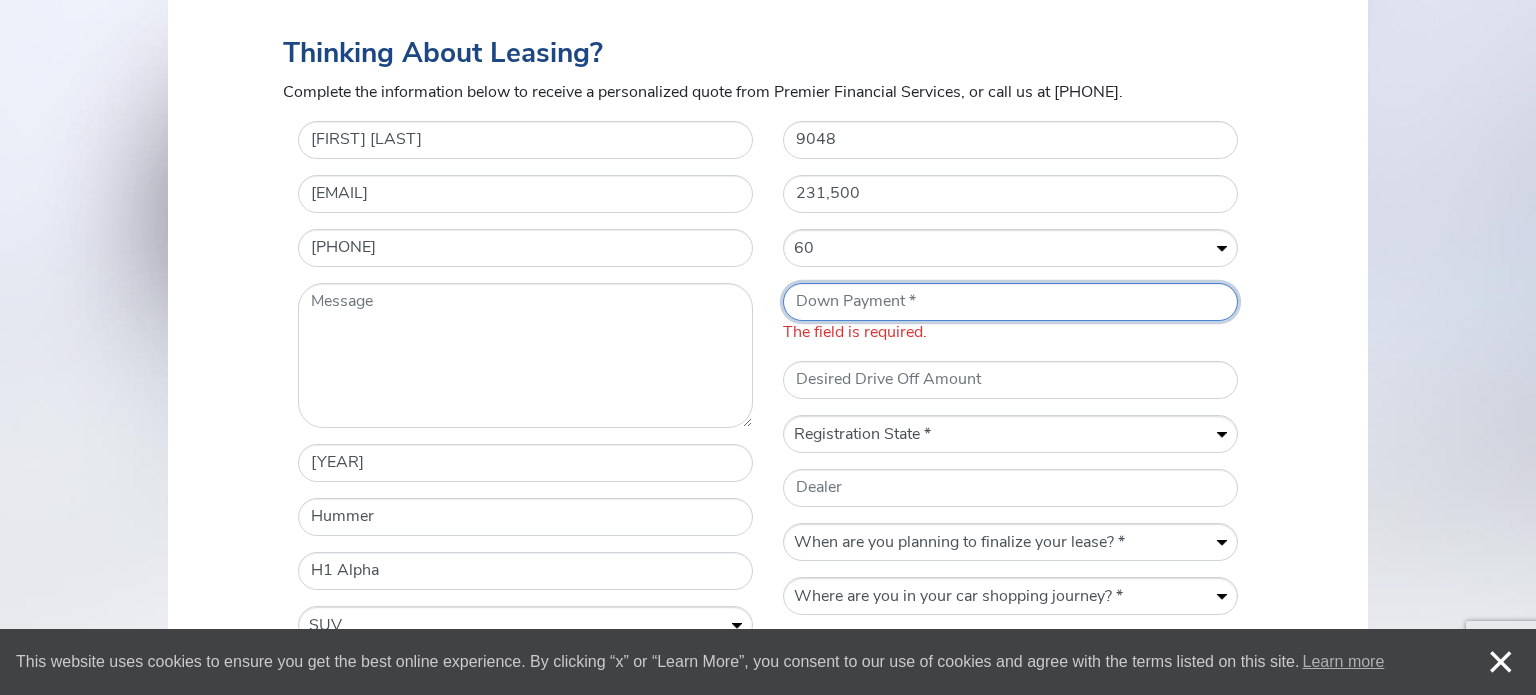click on "*  Down Payment" at bounding box center (1010, 302) 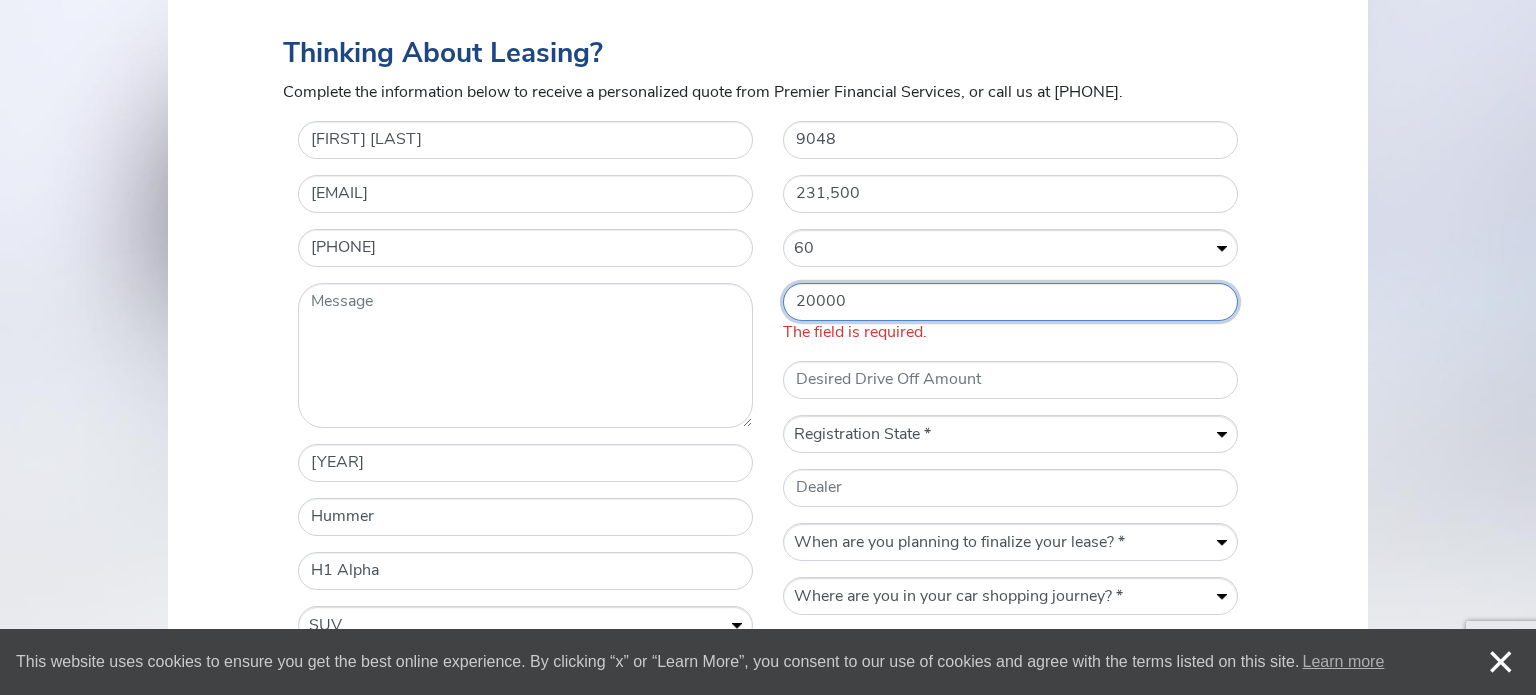 type on "20000" 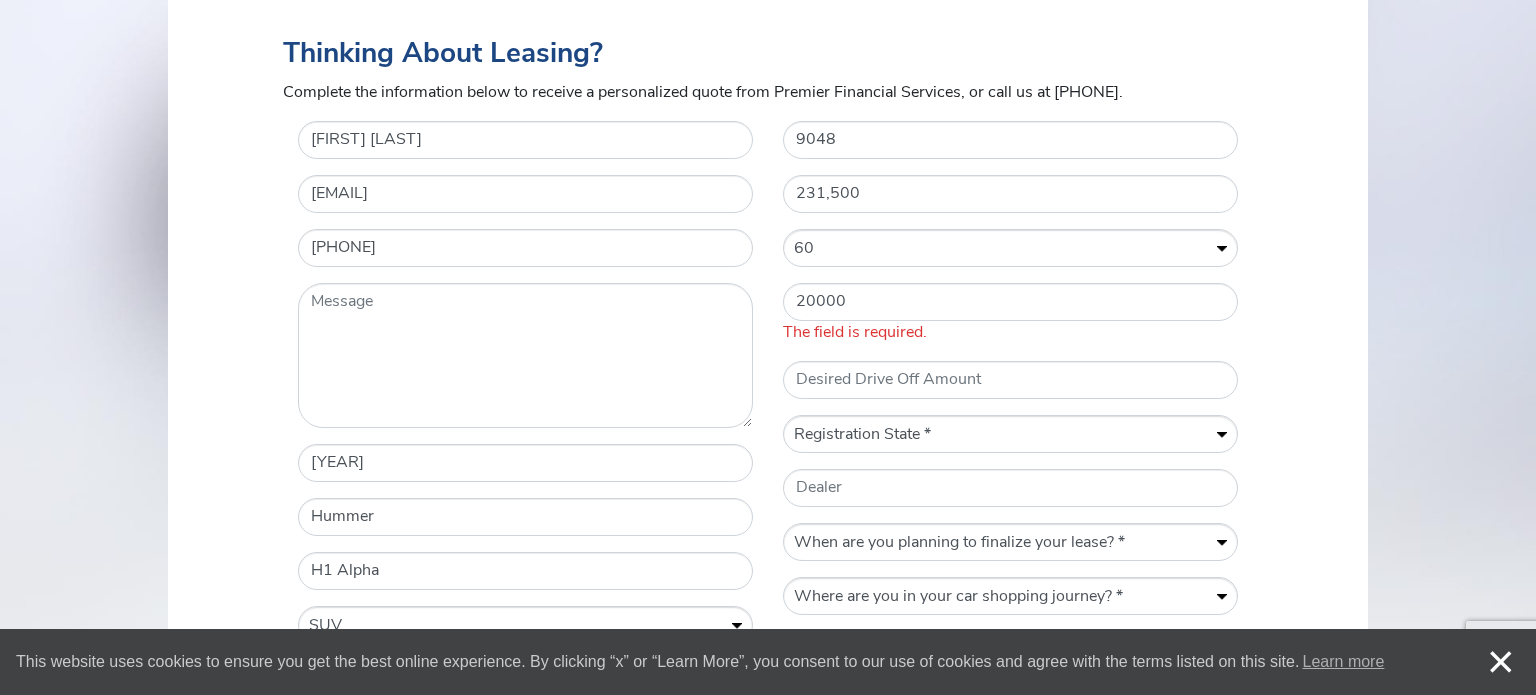 click on "Vehicle Mileage [NUMBER]
*  Purchase Price [PRICE]
Term of Lease (Months)
Terms of Lease (Months) * 12 24 36 48 60
*  Down Payment [NUMBER] The field is required.
Desired Drive Off Amount
*  Registration State
Registration State * AL AK AZ AR CA CO CT DC DE FL GA HI ID IL IN IA KS KY LA ME MD MA MI MN MS MO MT NE NV NH NJ NM NY NC ND OH OK OR PA RI SC SD TN TX UT VT VA WA WV WI WY
Dealer
*  When are you planning to finalize your lease?
When are you planning to finalize your lease? * Within a week Within a month Within three months Within six months Within a year
*  Where are you in your car shopping journey?
Where are you in your car shopping journey? * Gathering information Actively shopping for a vehicle Ready to lease
*  How did you find Premier?" at bounding box center [1010, 403] 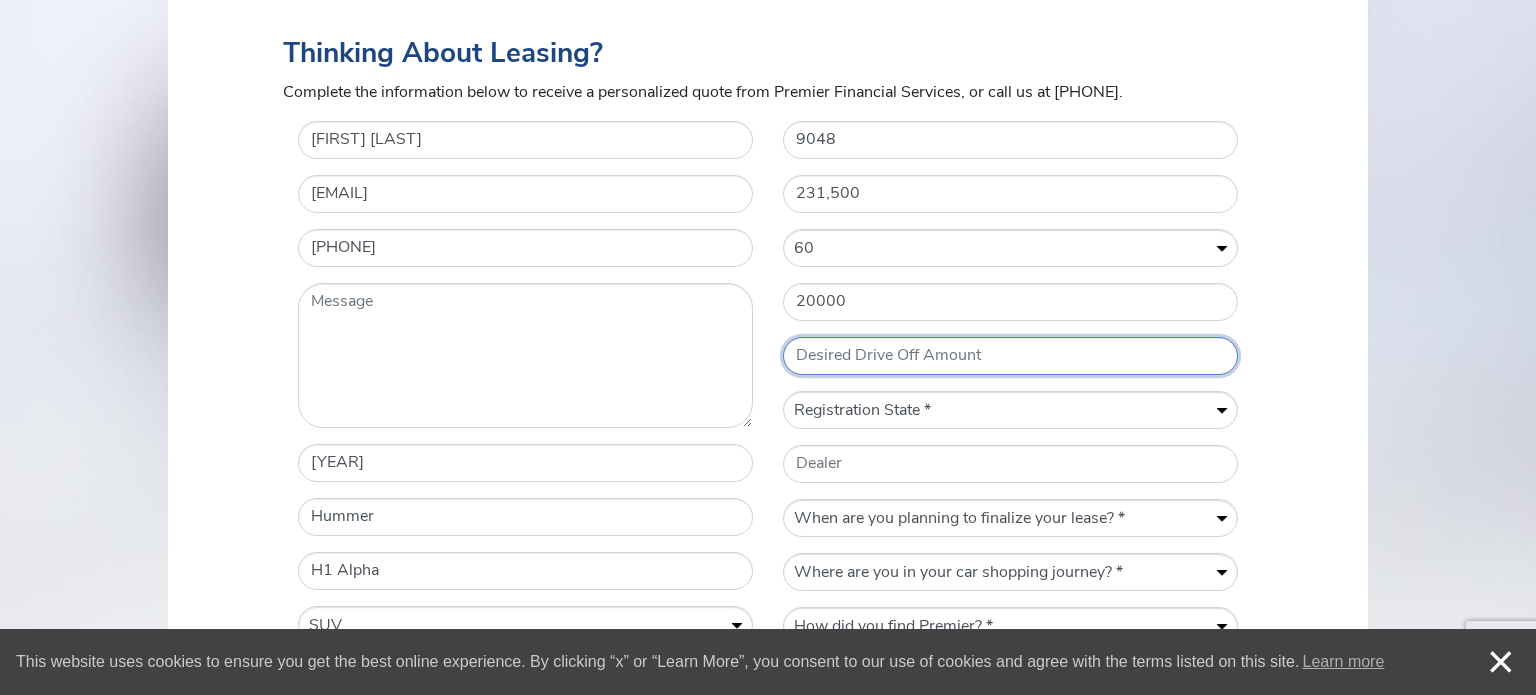 click on "Desired Drive Off Amount" at bounding box center (1010, 356) 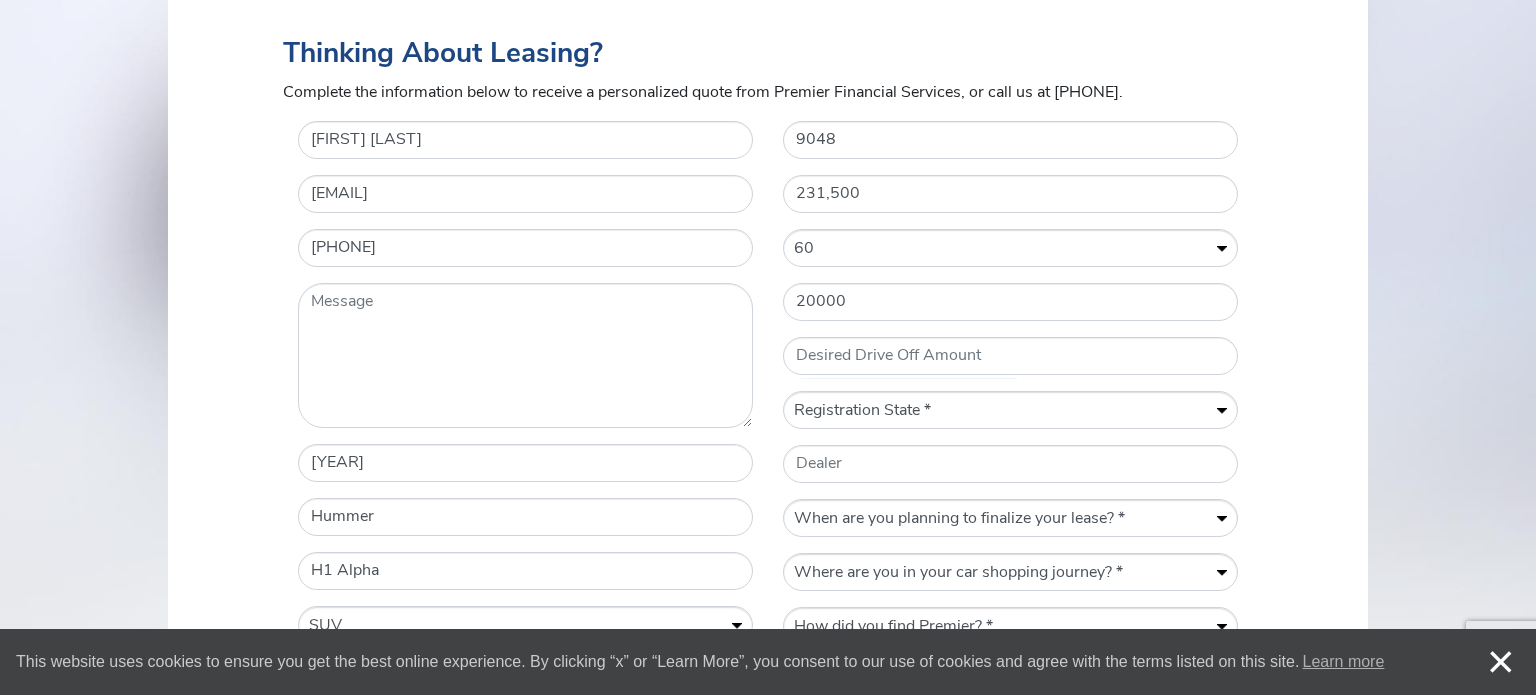 click on "[STATE]" at bounding box center [768, 411] 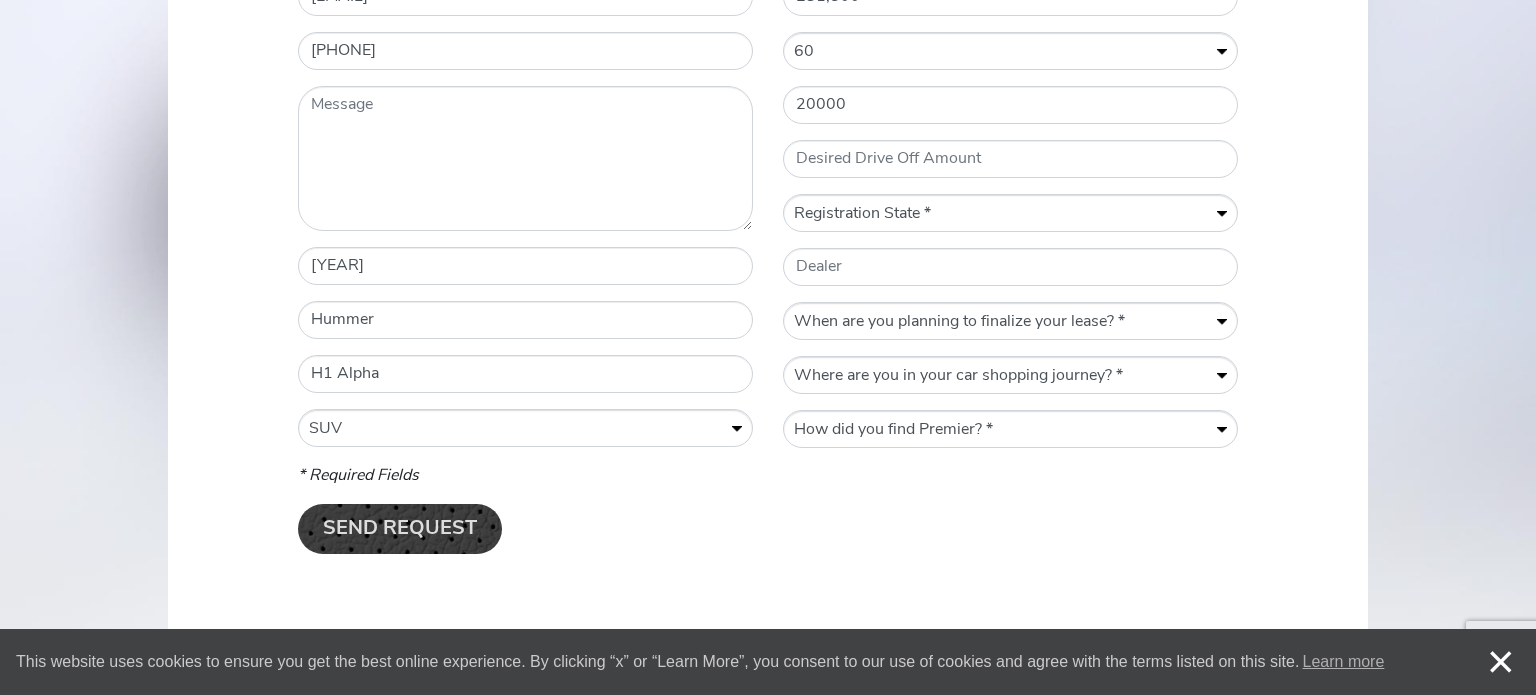 scroll, scrollTop: 1060, scrollLeft: 0, axis: vertical 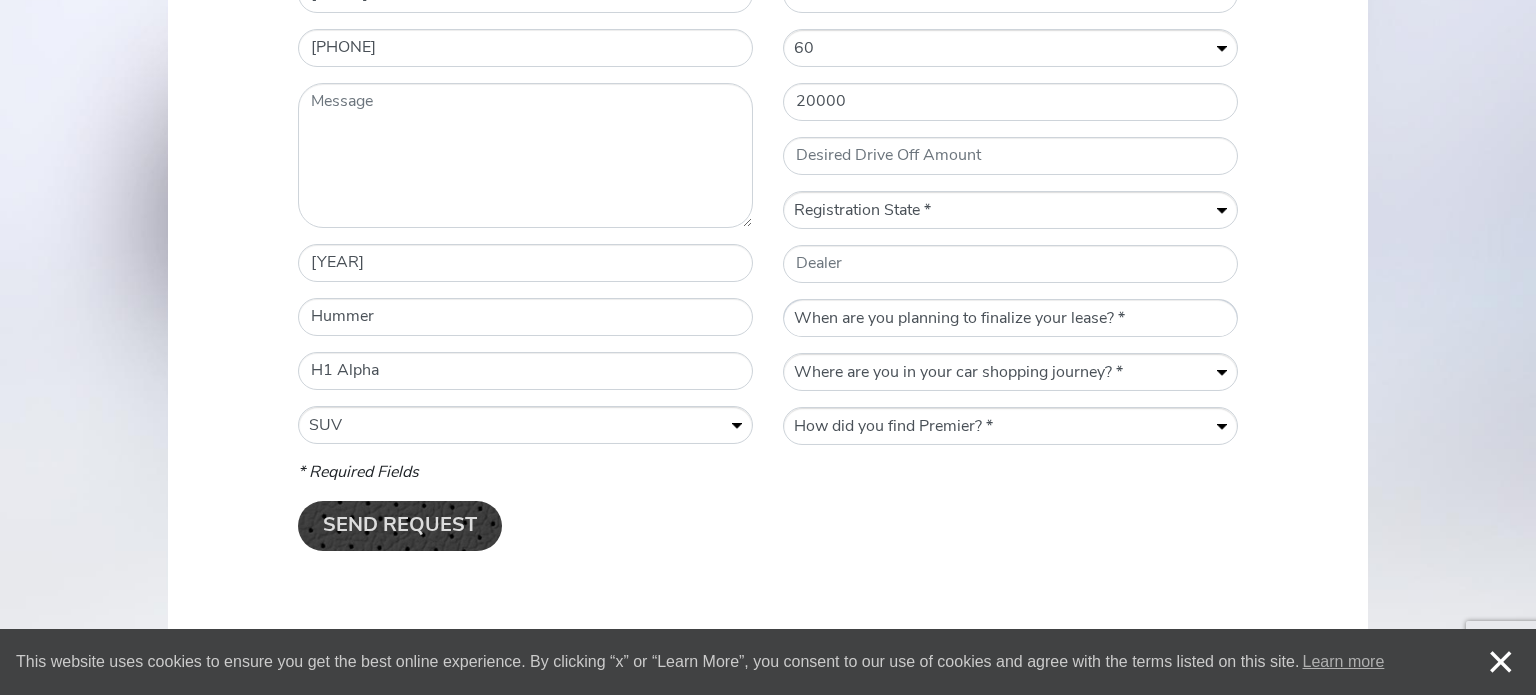 click on "When are you planning to finalize your lease? * Within a week Within a month Within three months Within six months Within a year" at bounding box center [1010, 319] 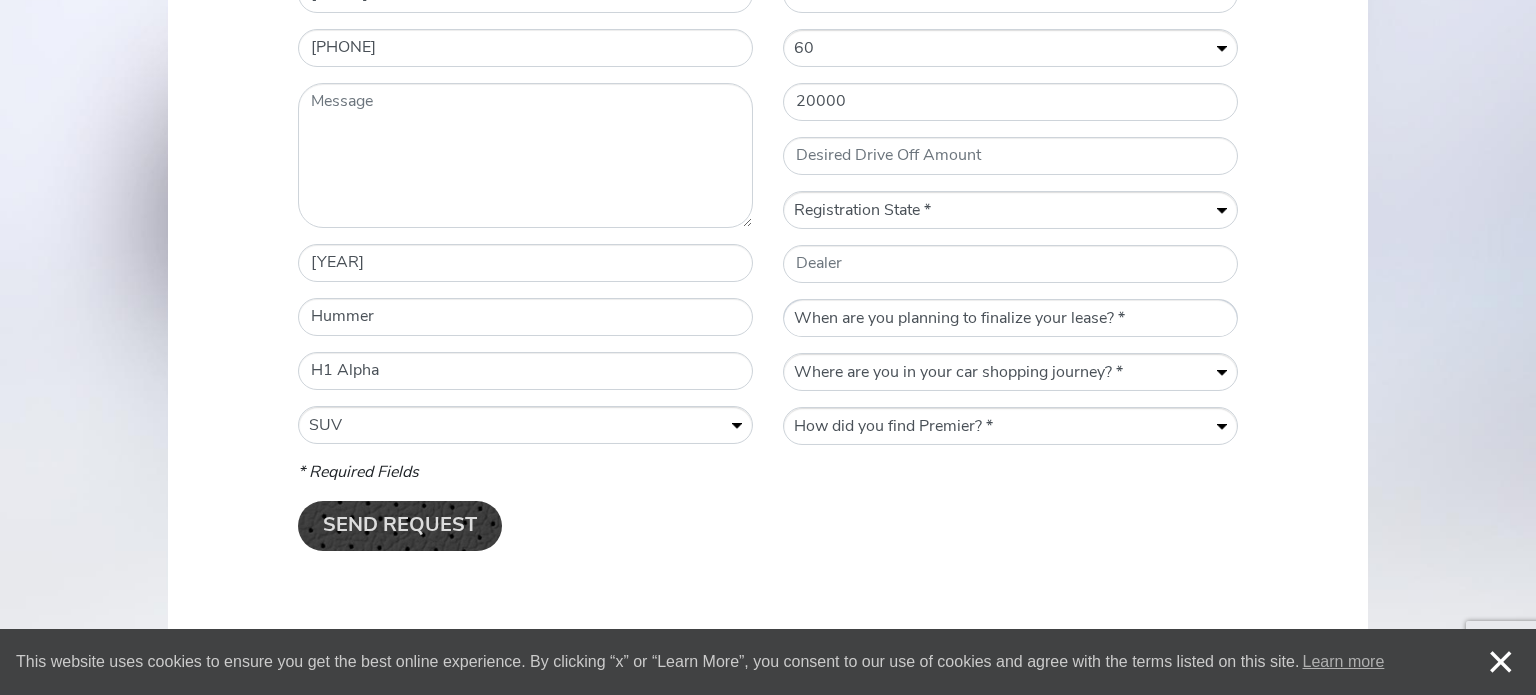 select on "Within a week" 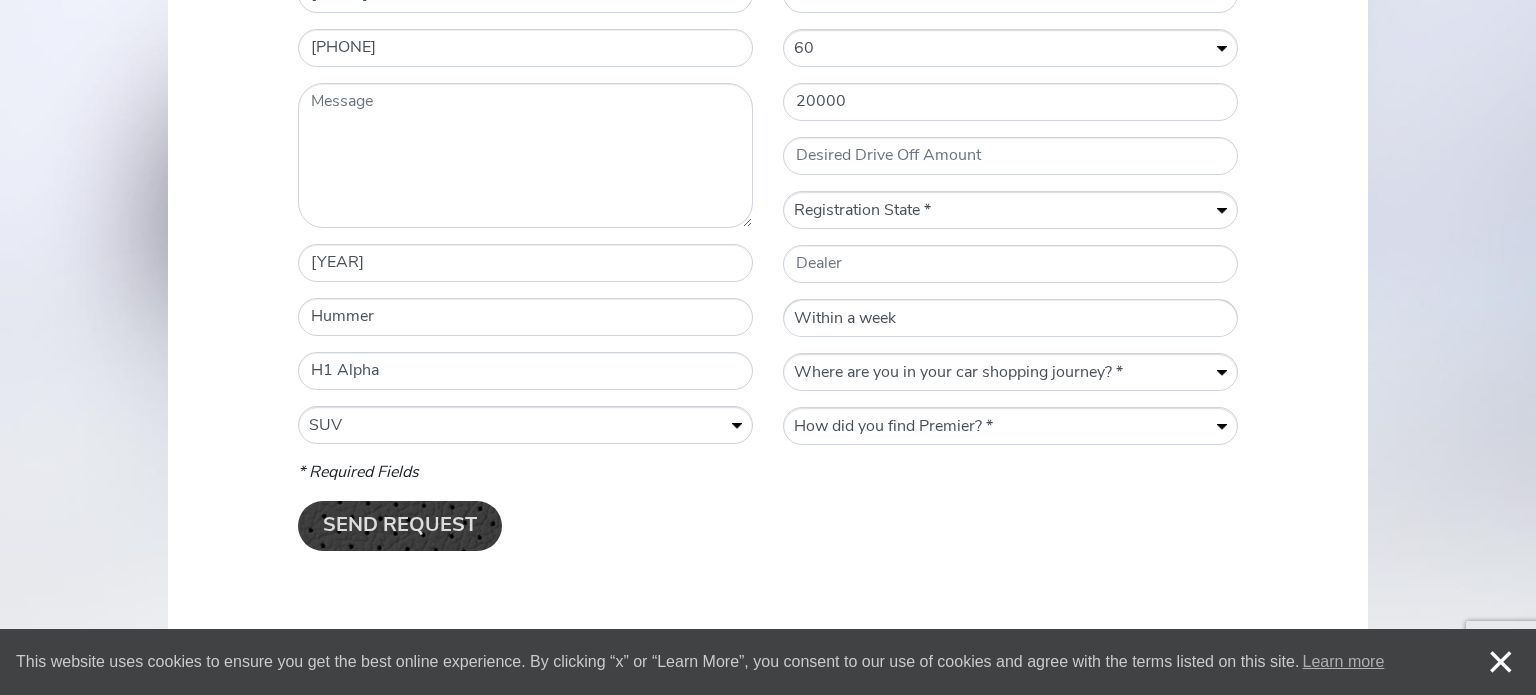 click on "When are you planning to finalize your lease? * Within a week Within a month Within three months Within six months Within a year" at bounding box center [1010, 319] 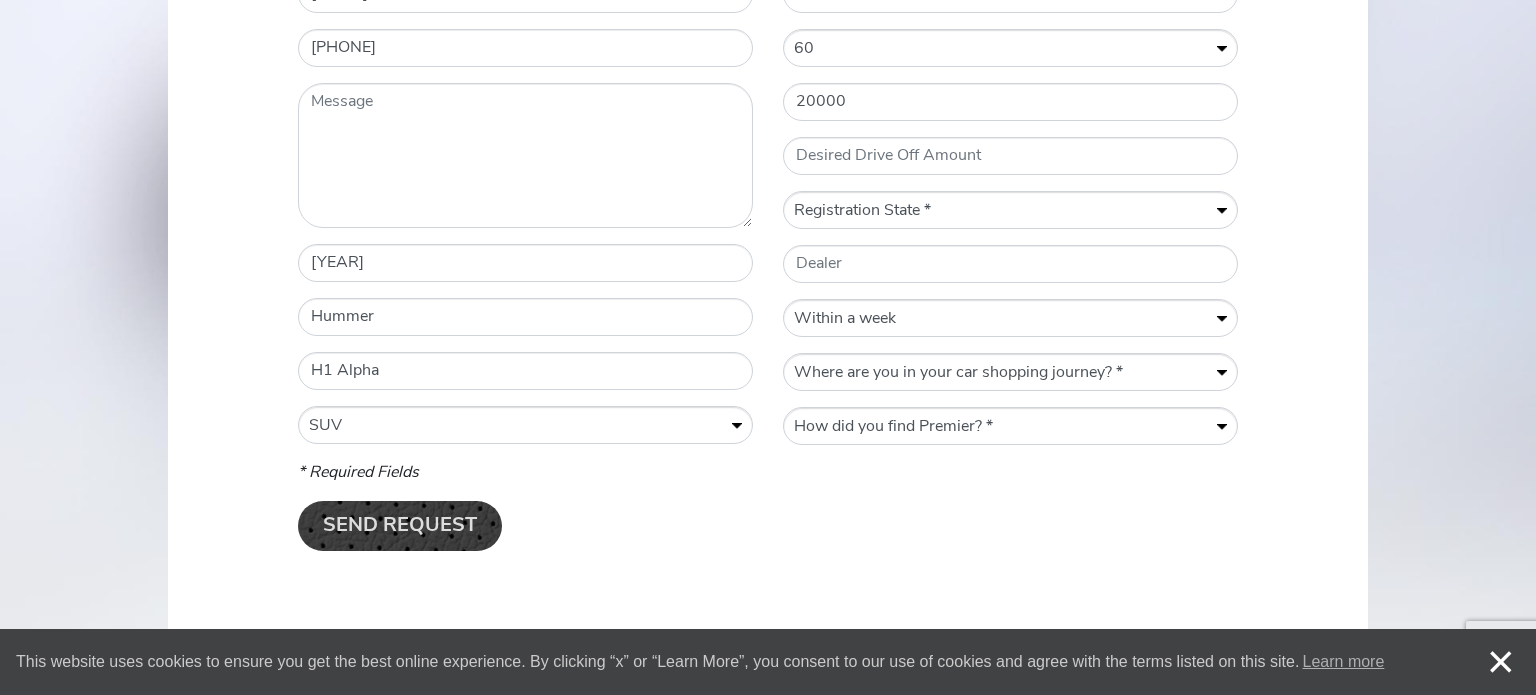 click on "Vehicle Mileage [NUMBER]
*  Purchase Price [PRICE]
Term of Lease (Months)
Terms of Lease (Months) * 12 24 36 48 60
*  Down Payment The field is required.
Desired Drive Off Amount
*  Registration State
Registration State * AL AK AZ AR CA CO CT DC DE FL GA HI ID IL IN IA KS KY LA ME MD MA MI MN MS MO MT NE NV NH NJ NM NY NC ND OH OK OR PA RI SC SD TN TX UT VT VA WA WV WI WY
Dealer
*  When are you planning to finalize your lease?
When are you planning to finalize your lease? * Within a week Within a month Within three months Within six months Within a year
*  Where are you in your car shopping journey?
Where are you in your car shopping journey? * Gathering information Actively shopping for a vehicle Ready to lease
*  How did you find Premier?
Previously Quoted" at bounding box center (1010, 191) 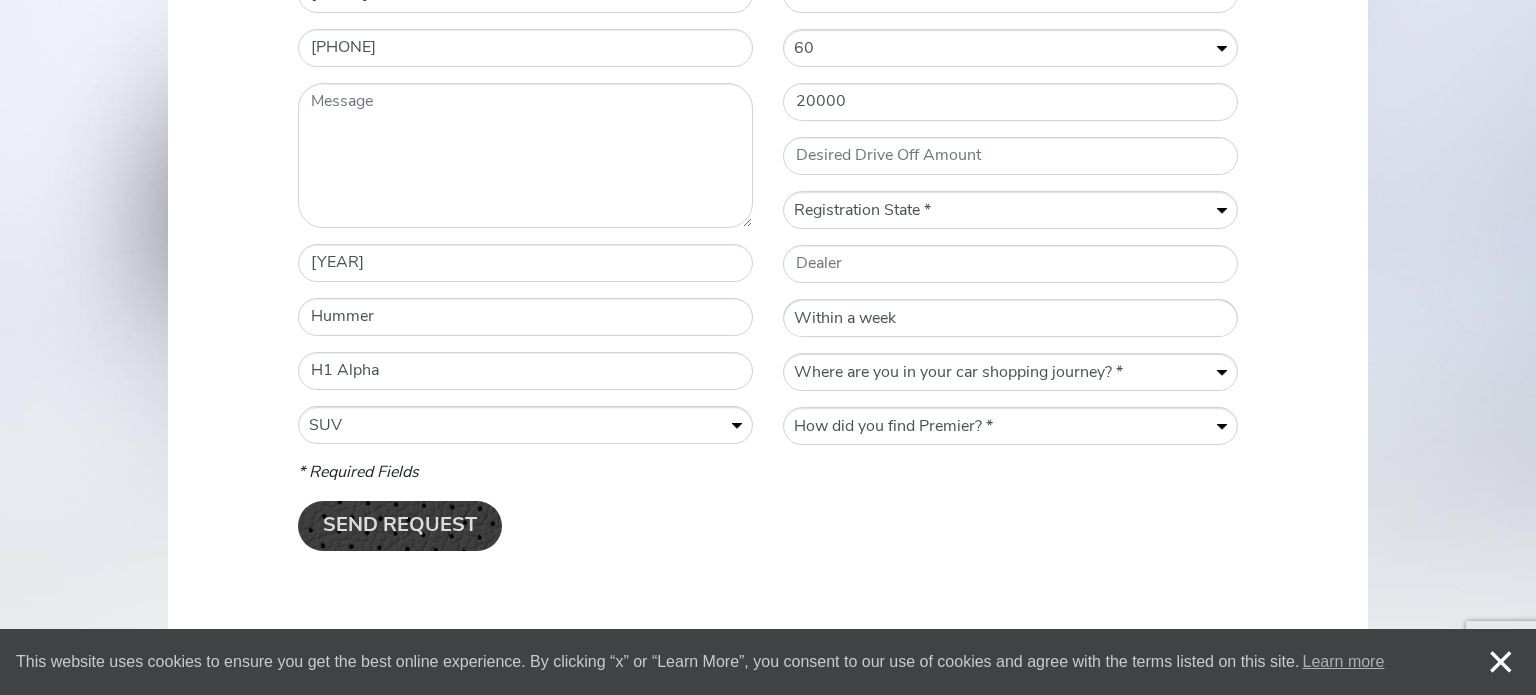 click on "When are you planning to finalize your lease? * Within a week Within a month Within three months Within six months Within a year" at bounding box center (1010, 319) 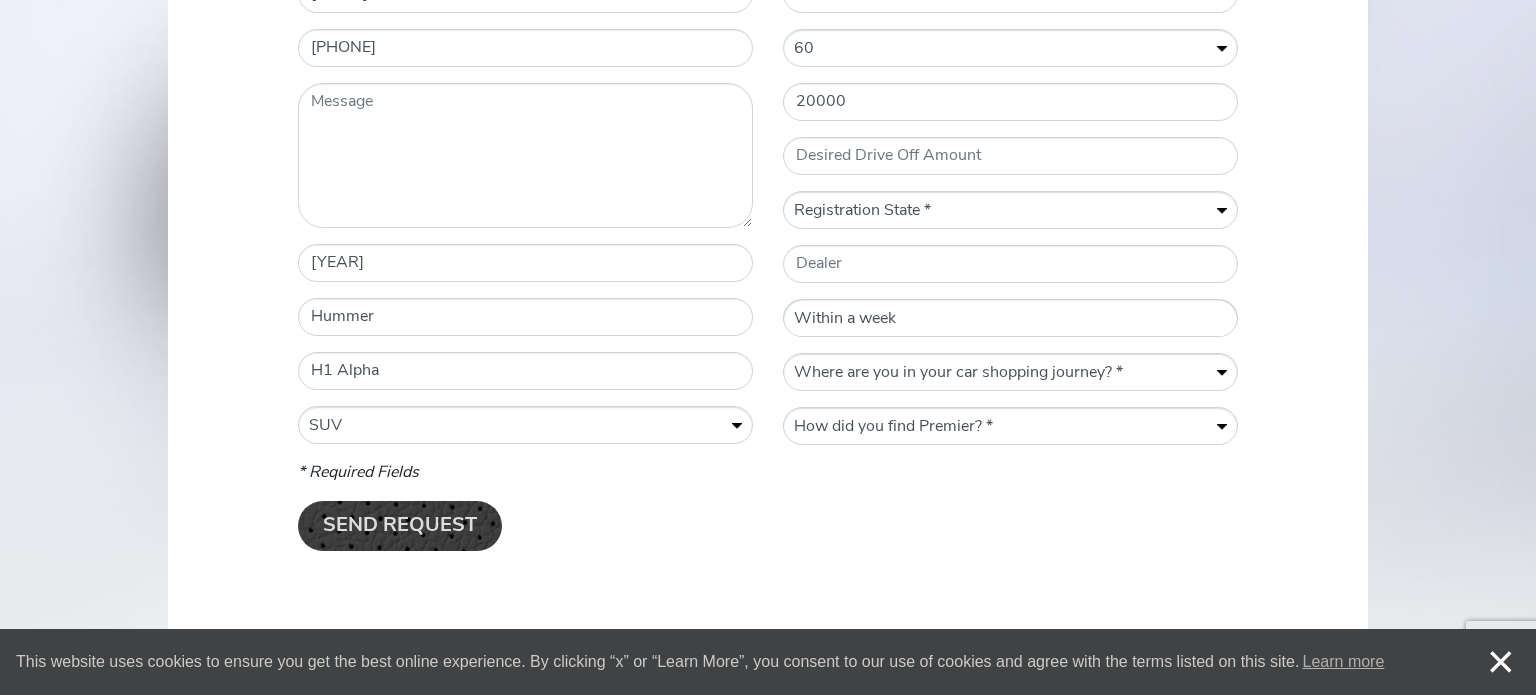 click on "When are you planning to finalize your lease? * Within a week Within a month Within three months Within six months Within a year" at bounding box center (1010, 319) 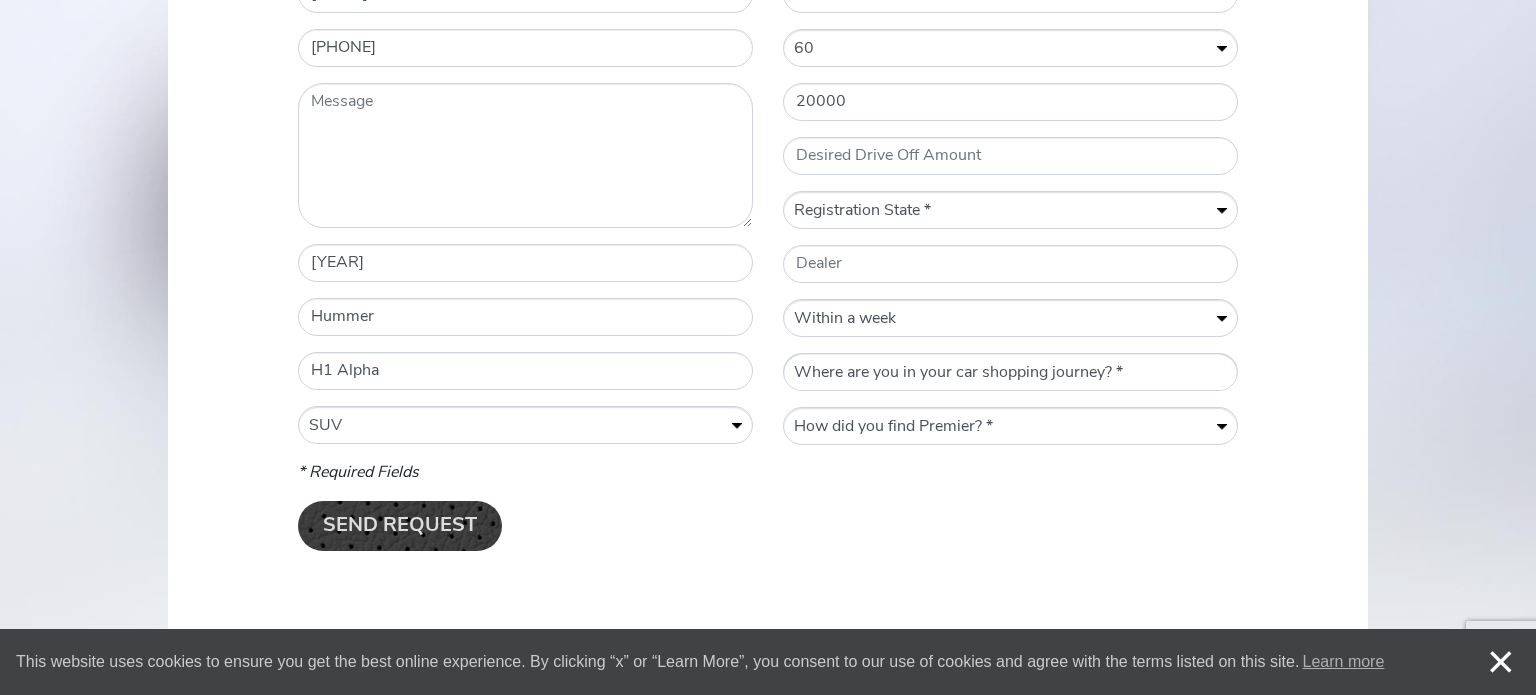 click on "Where are you in your car shopping journey? * Gathering information Actively shopping for a vehicle Ready to lease" at bounding box center (1010, 373) 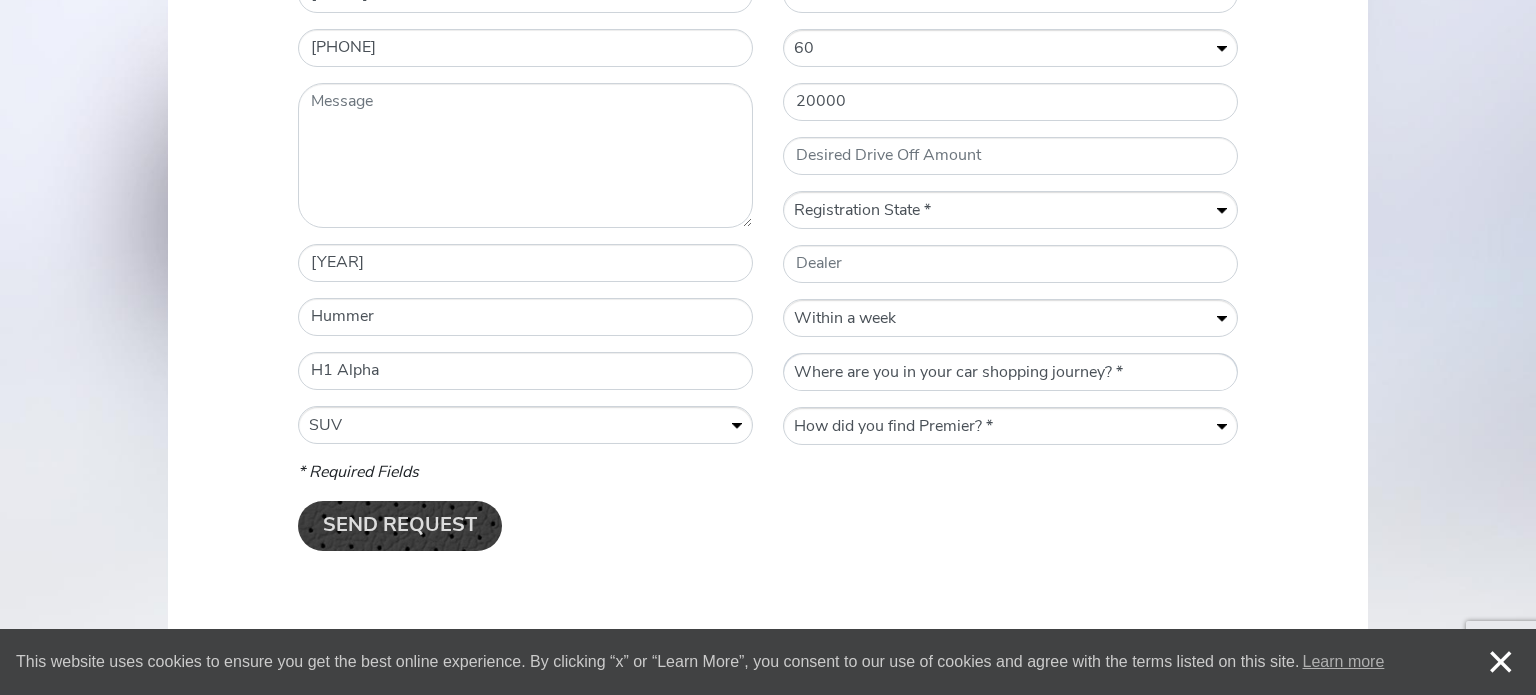 select on "Ready to lease" 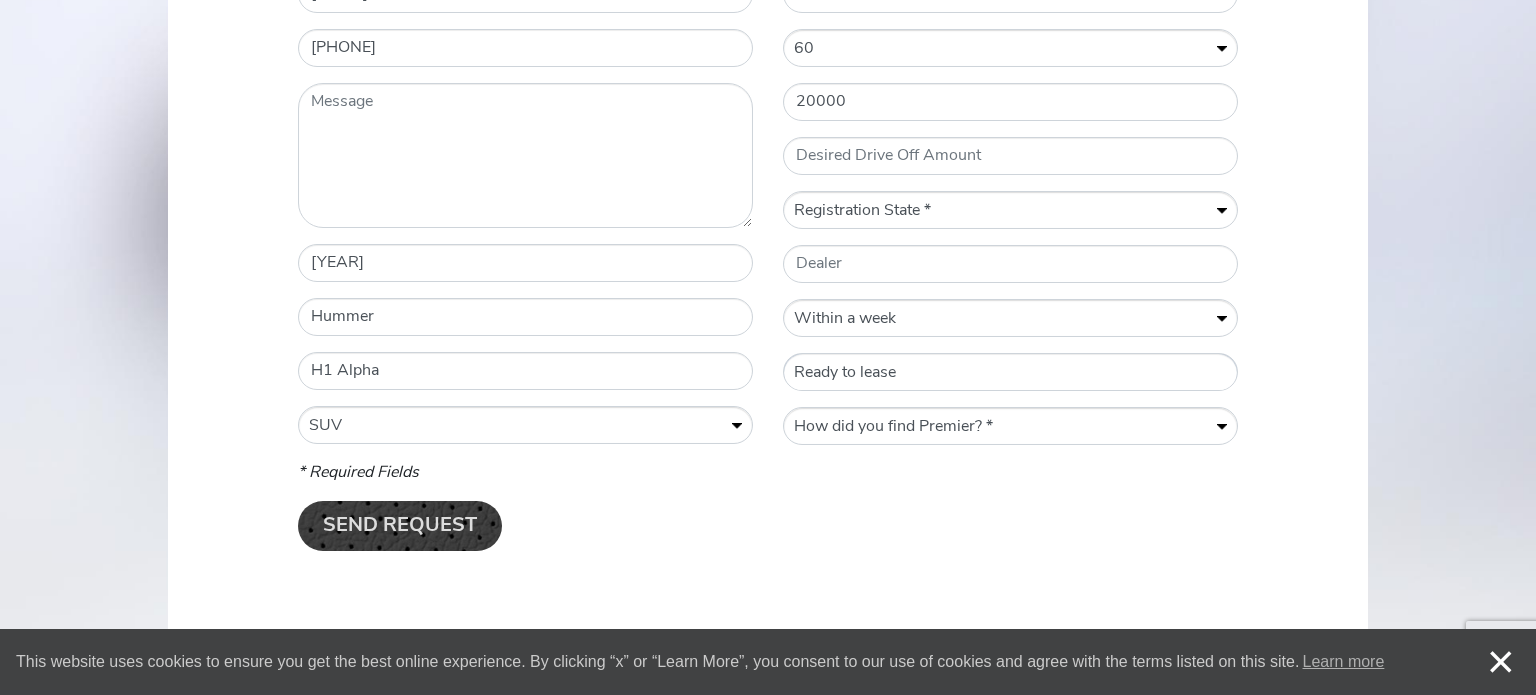 click on "Where are you in your car shopping journey? * Gathering information Actively shopping for a vehicle Ready to lease" at bounding box center [1010, 373] 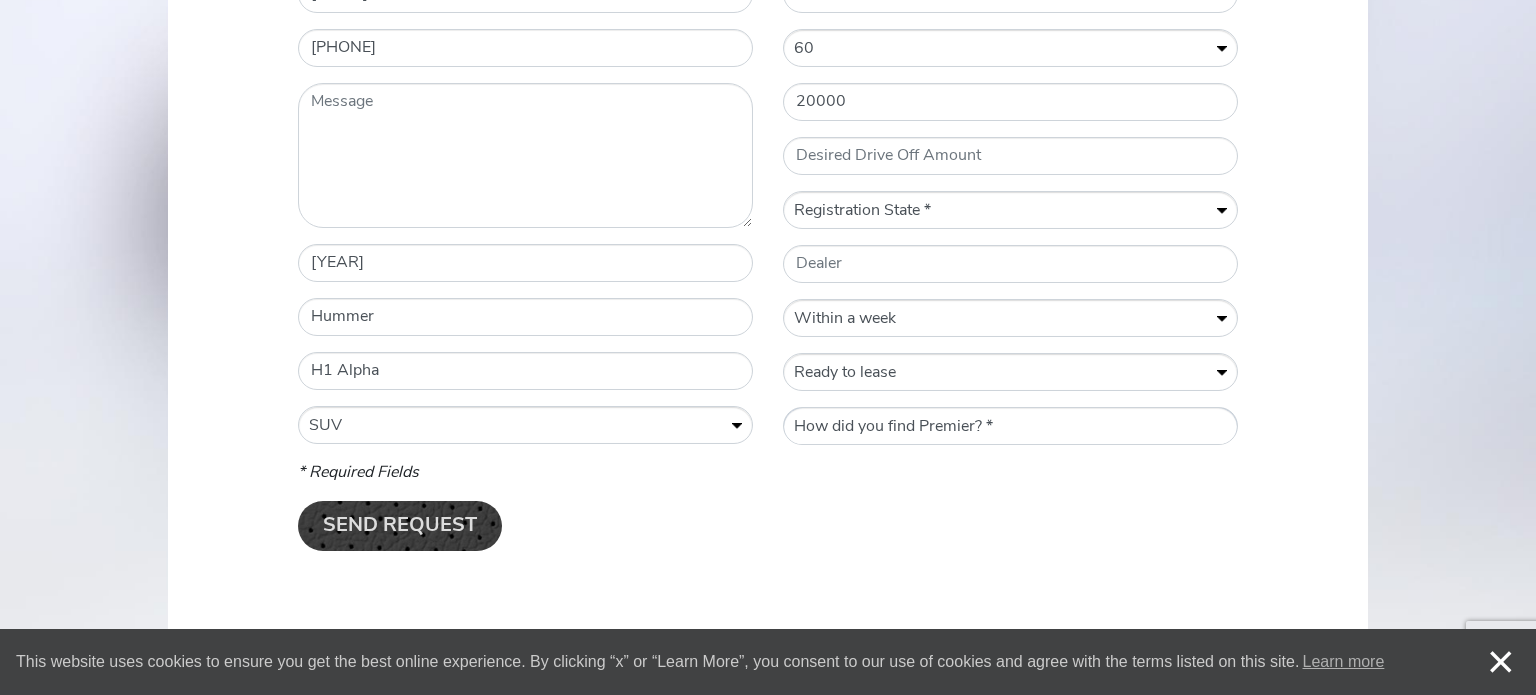 click on "How did you find Premier? * Previously Quoted Previous Premier Customer VINwiki Google Search duPont Registry Hagerty Sports Car Market Dealer Referral Friend Referral Event" at bounding box center (1010, 427) 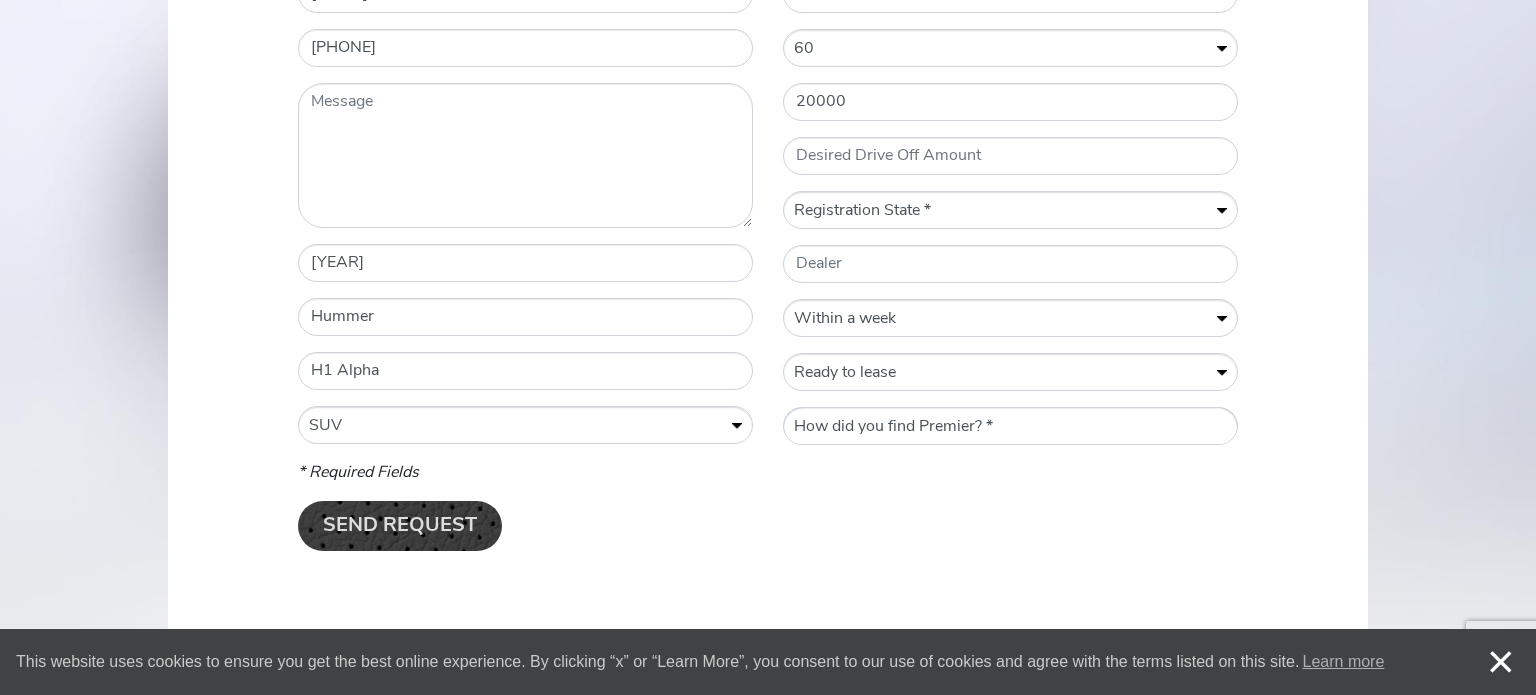 select on "Google Search" 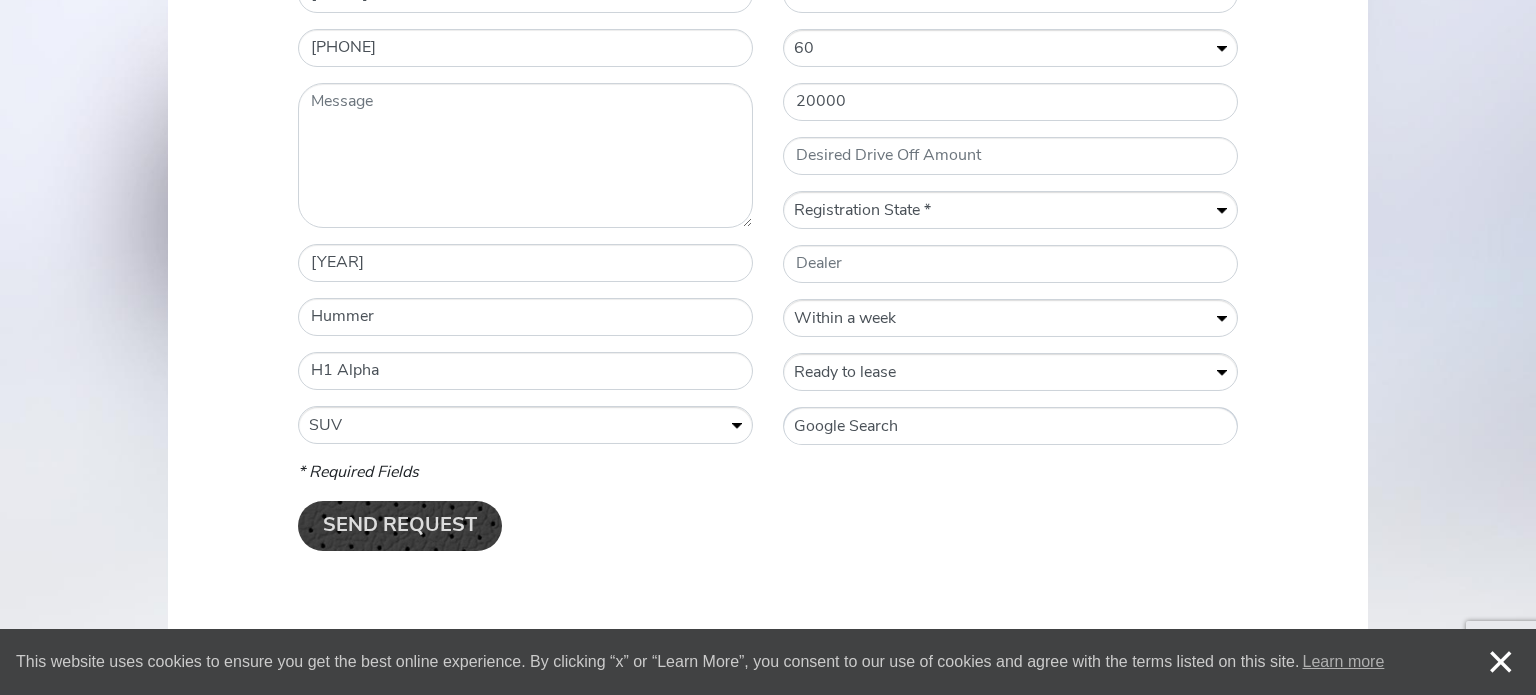 click on "How did you find Premier? * Previously Quoted Previous Premier Customer VINwiki Google Search duPont Registry Hagerty Sports Car Market Dealer Referral Friend Referral Event" at bounding box center (1010, 427) 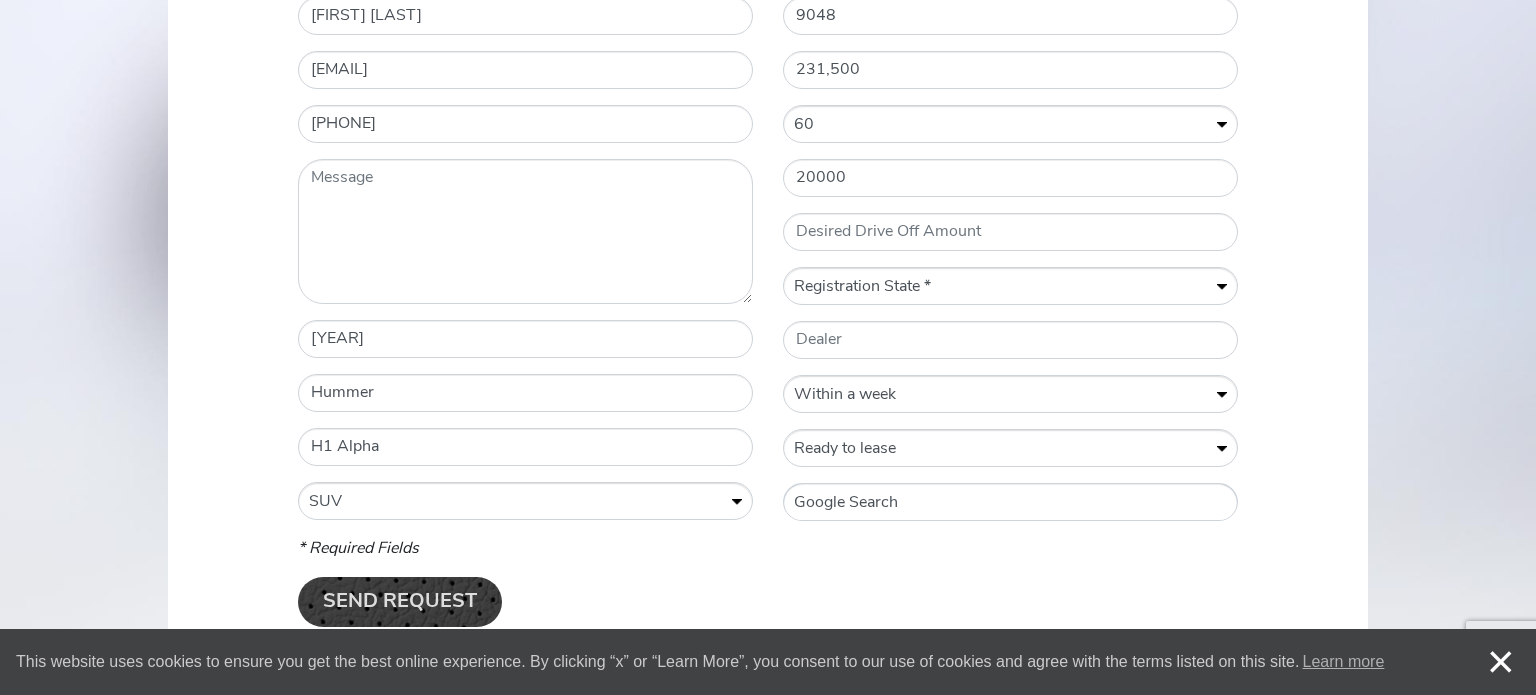 scroll, scrollTop: 985, scrollLeft: 0, axis: vertical 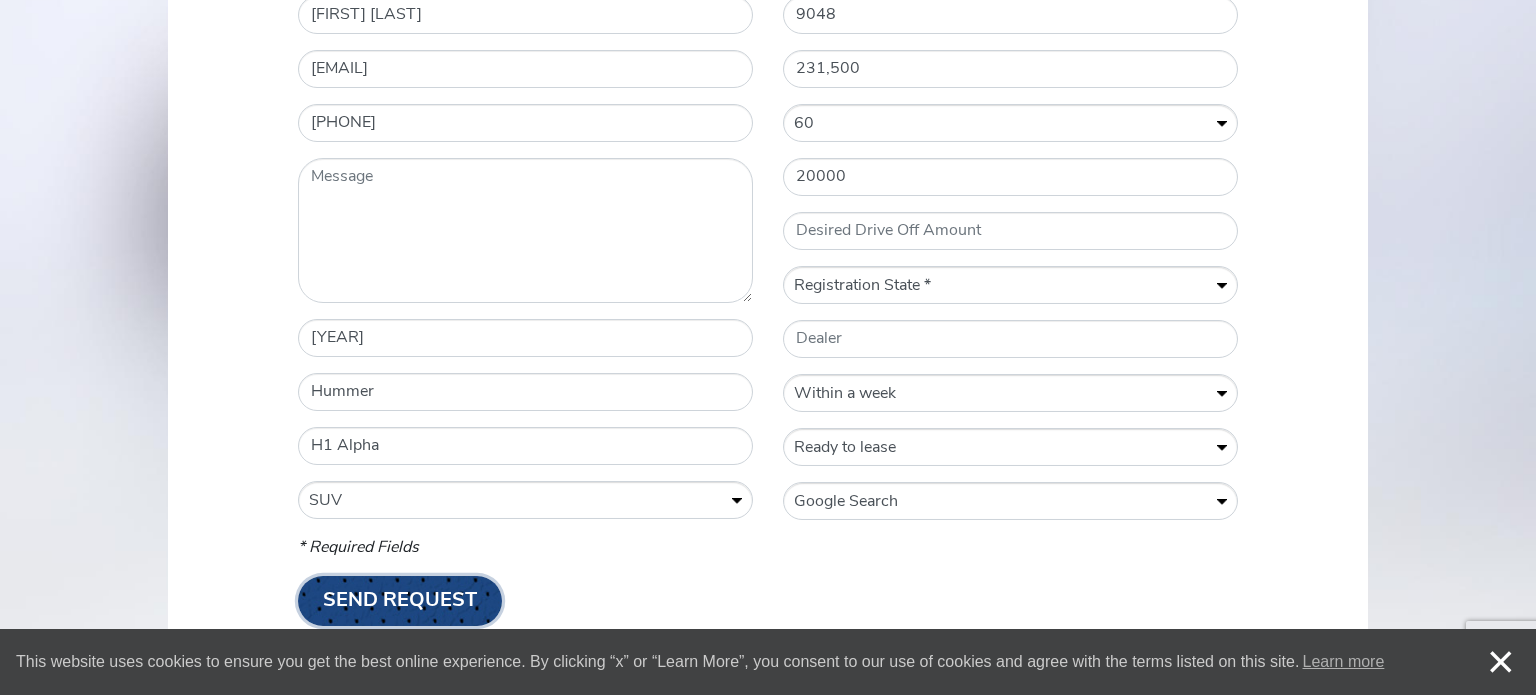 click on "Send Request" at bounding box center (400, 601) 